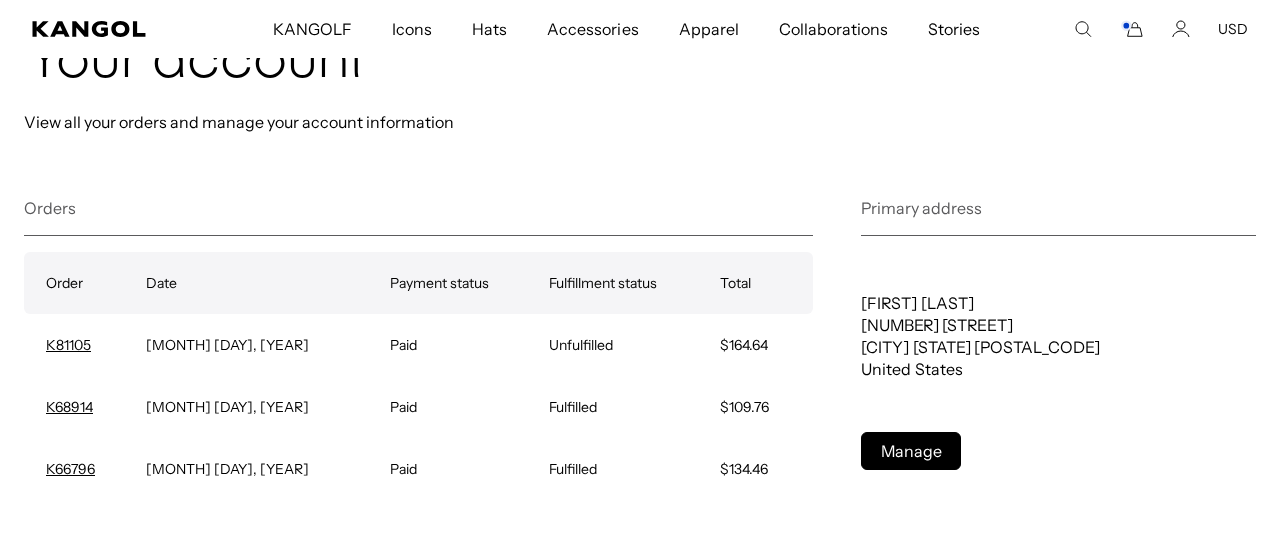 scroll, scrollTop: 0, scrollLeft: 0, axis: both 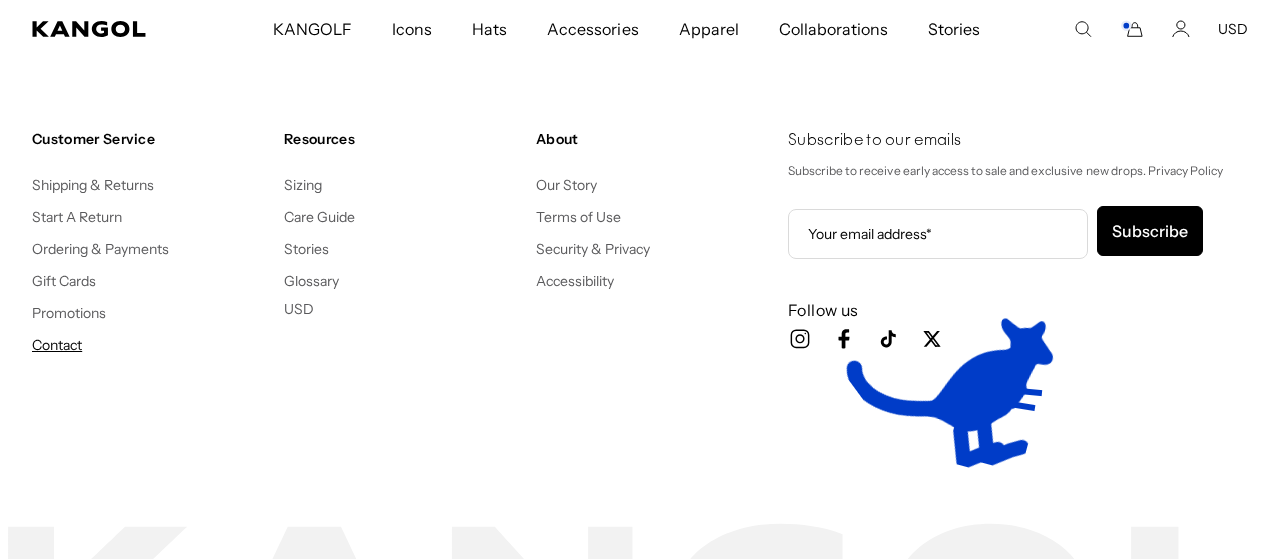 click on "Contact" at bounding box center (57, 345) 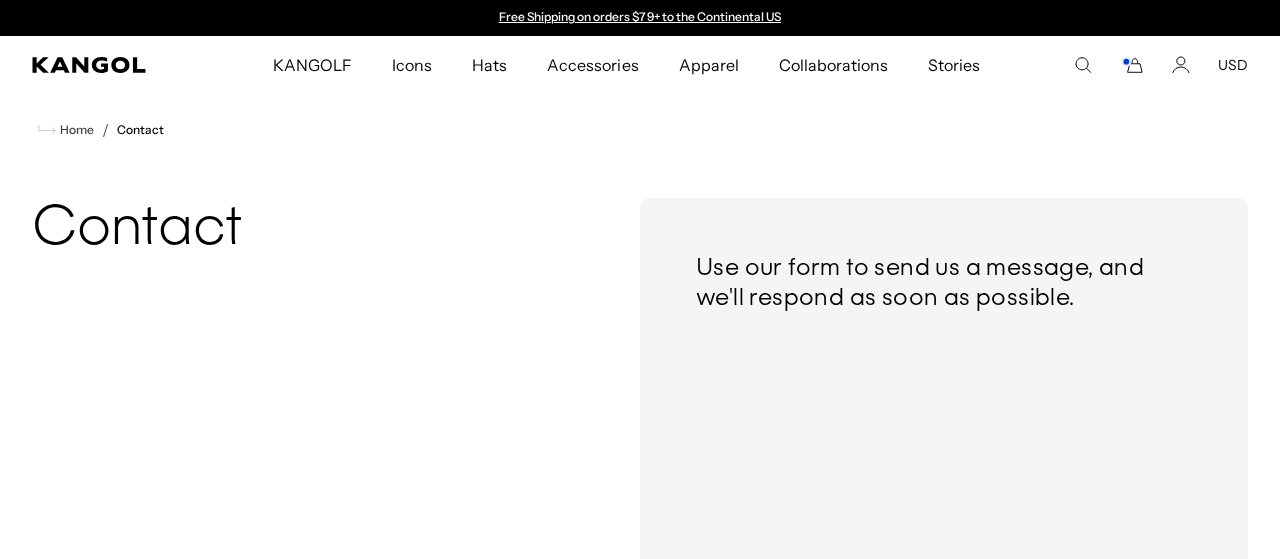 scroll, scrollTop: 0, scrollLeft: 0, axis: both 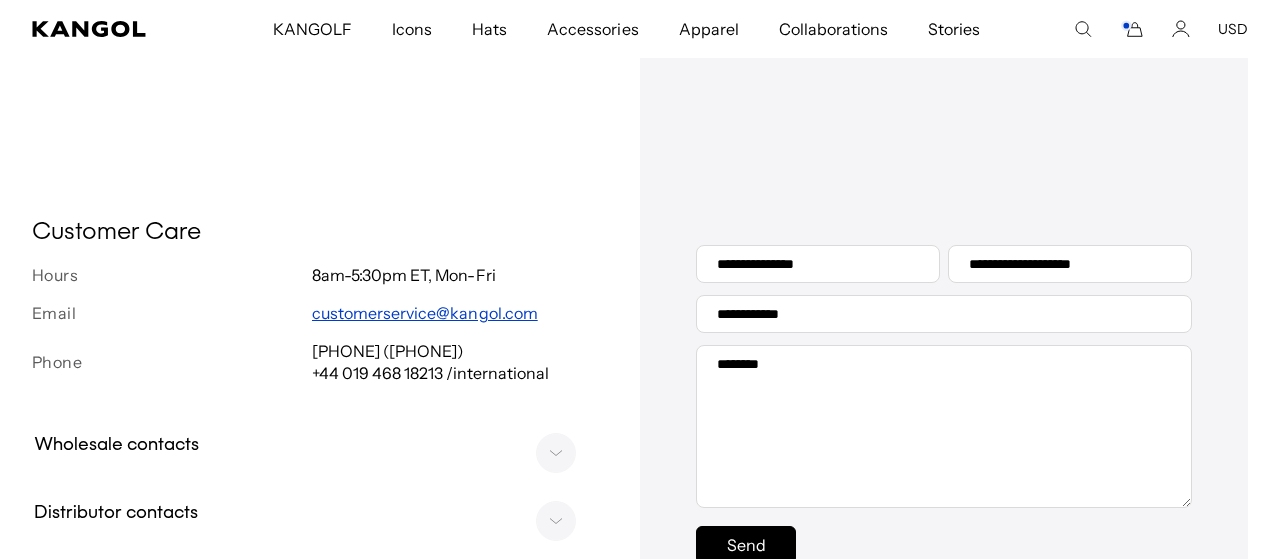 click 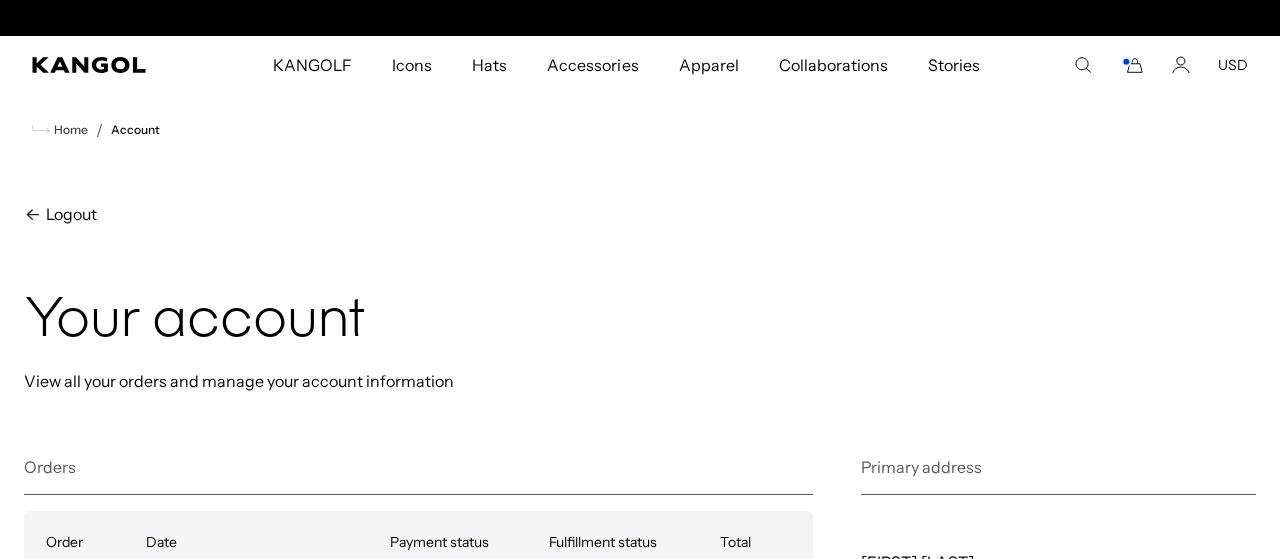 scroll, scrollTop: 271, scrollLeft: 0, axis: vertical 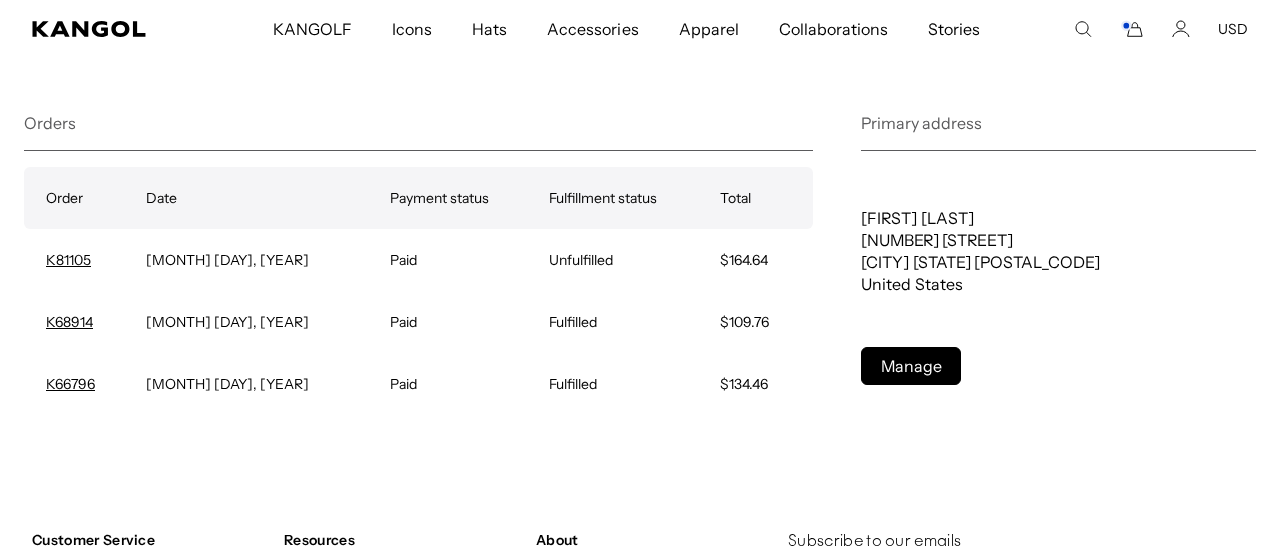 drag, startPoint x: 103, startPoint y: 253, endPoint x: 39, endPoint y: 257, distance: 64.12488 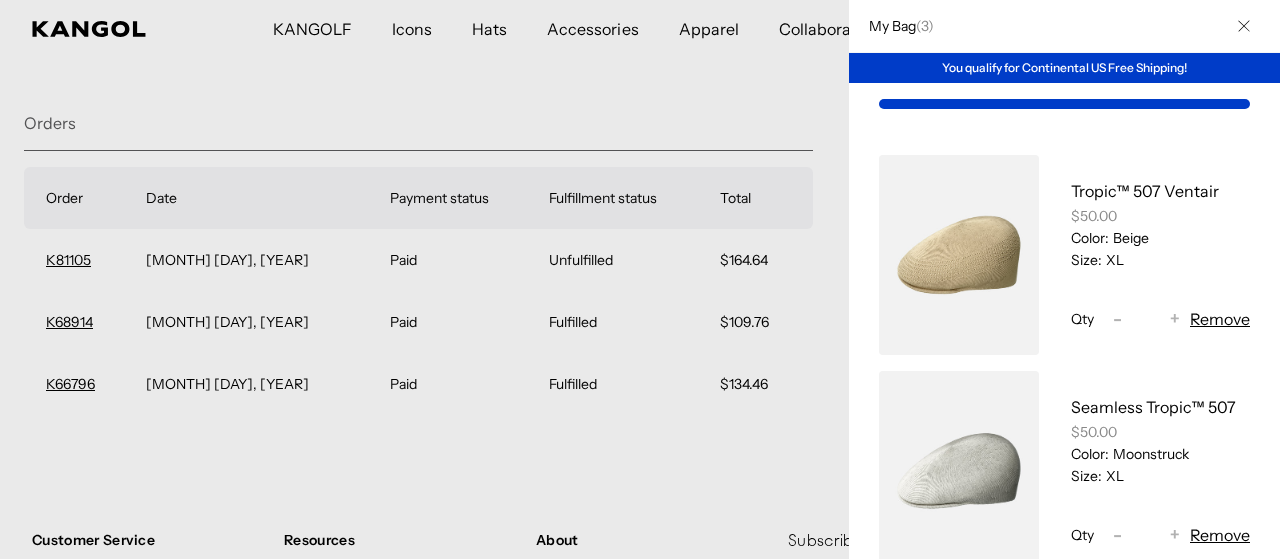 click at bounding box center (1064, 104) 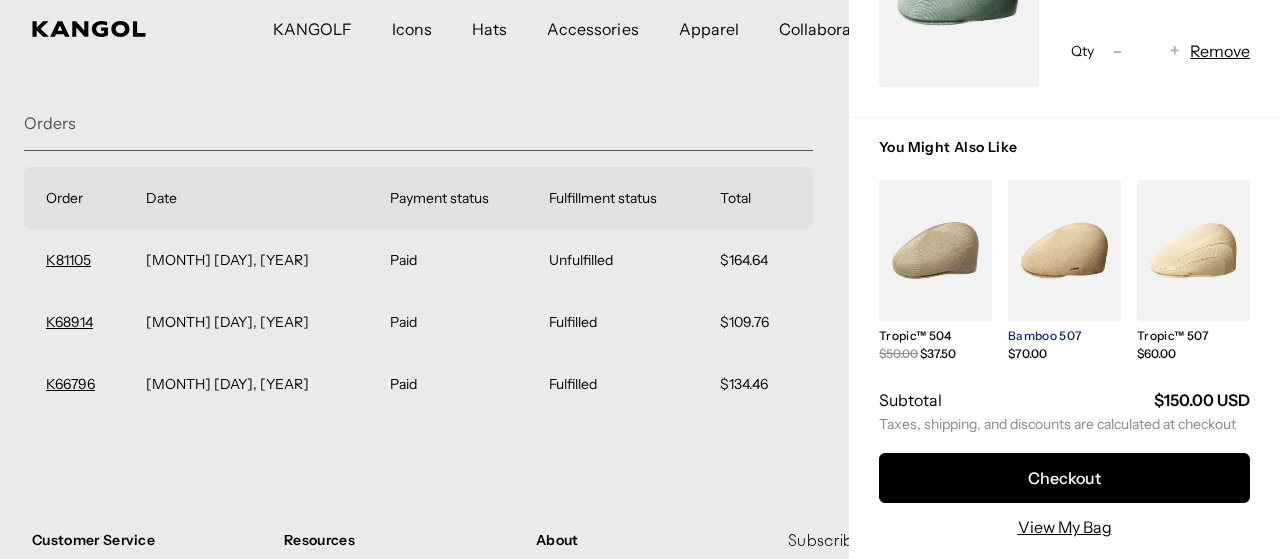 click on "Bamboo 507" at bounding box center (1045, 335) 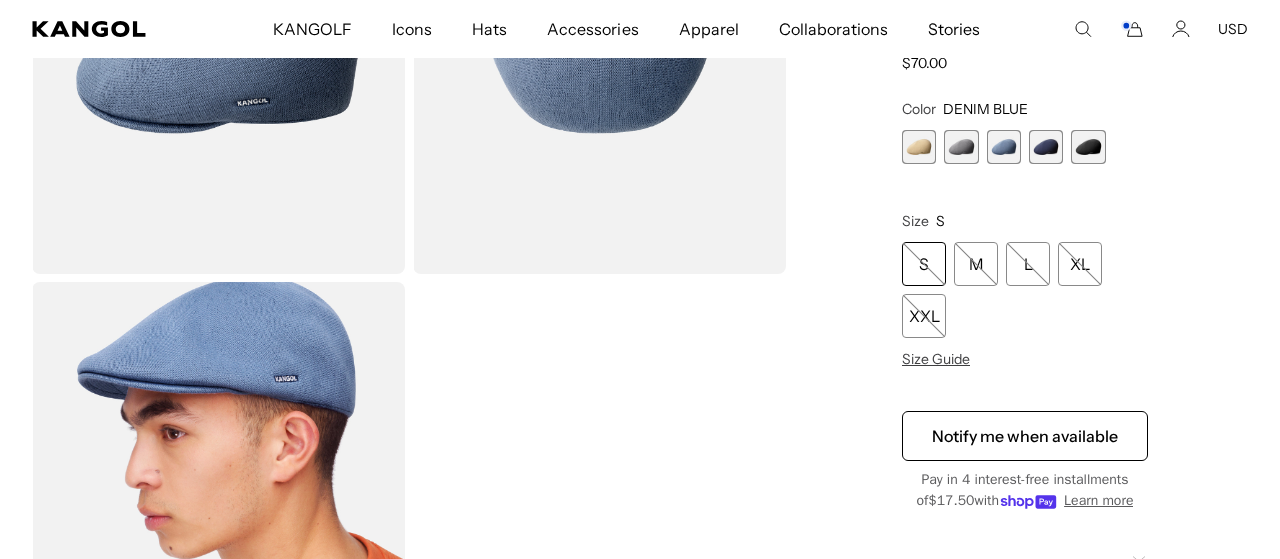 scroll, scrollTop: 297, scrollLeft: 0, axis: vertical 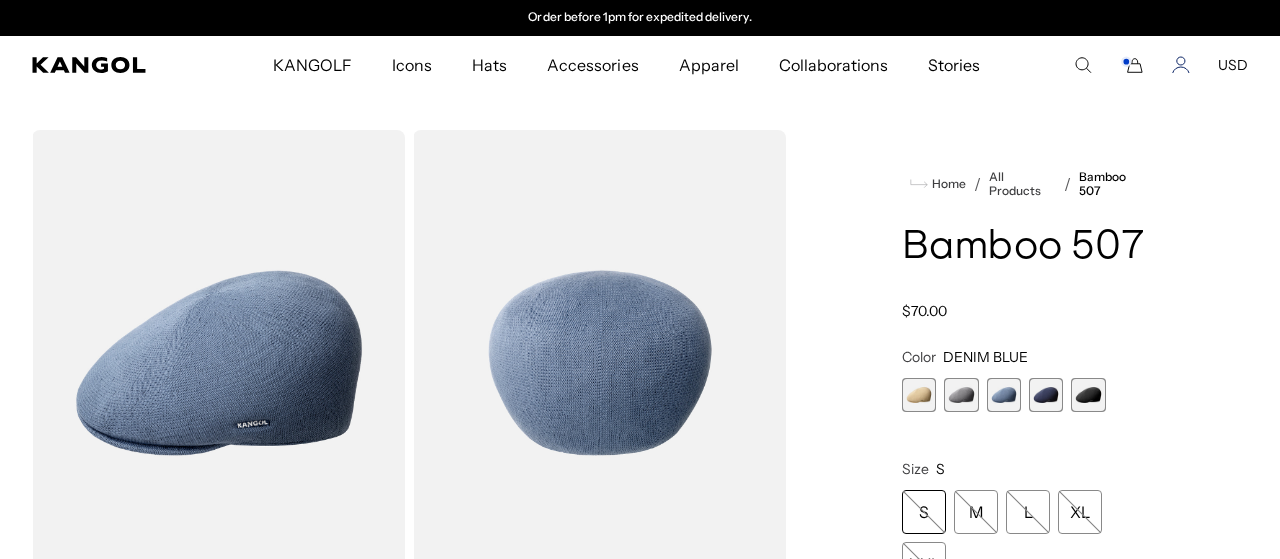 click 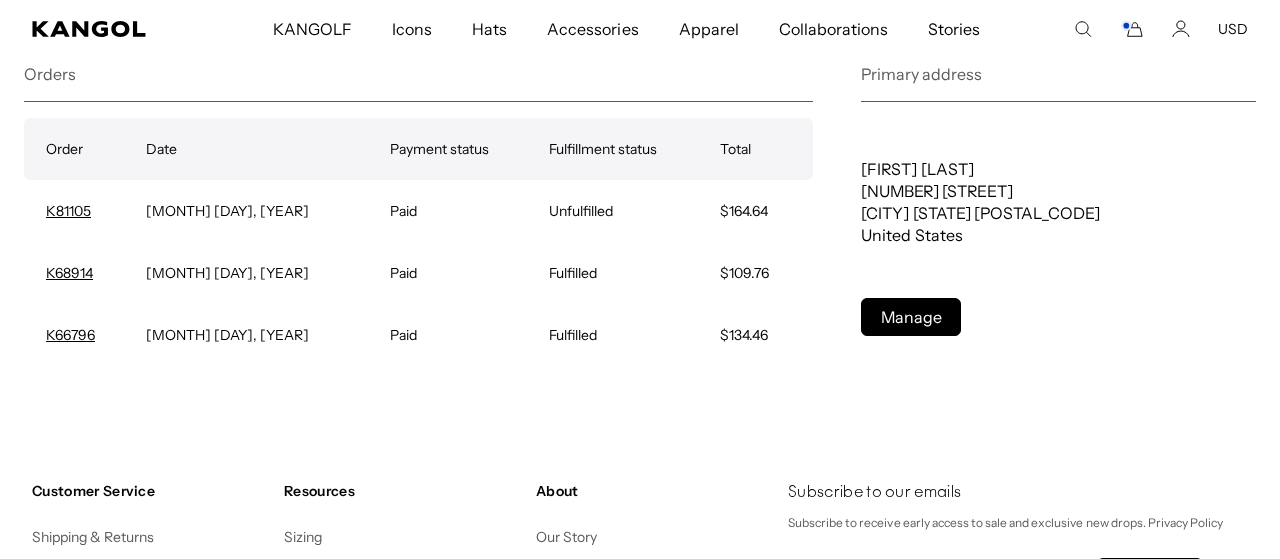 scroll, scrollTop: 446, scrollLeft: 0, axis: vertical 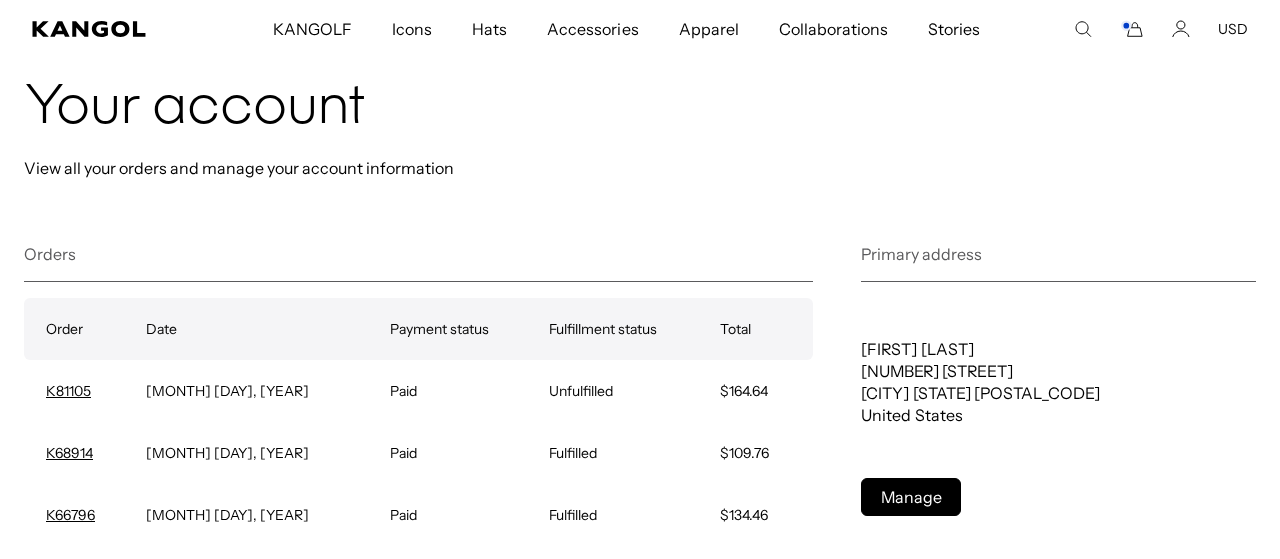 click 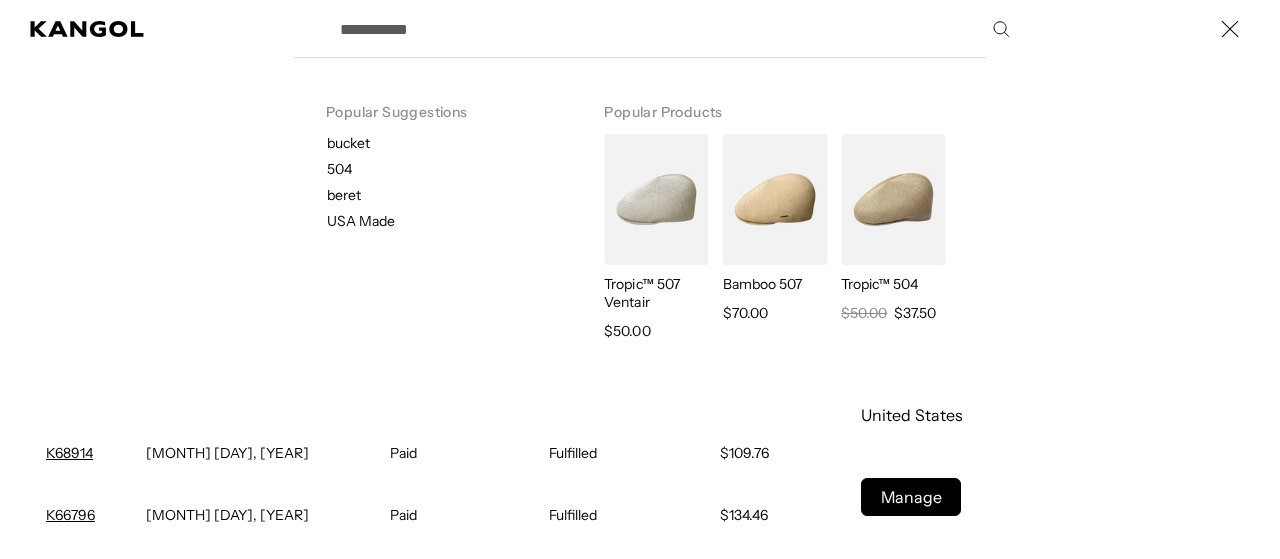 scroll, scrollTop: 0, scrollLeft: 0, axis: both 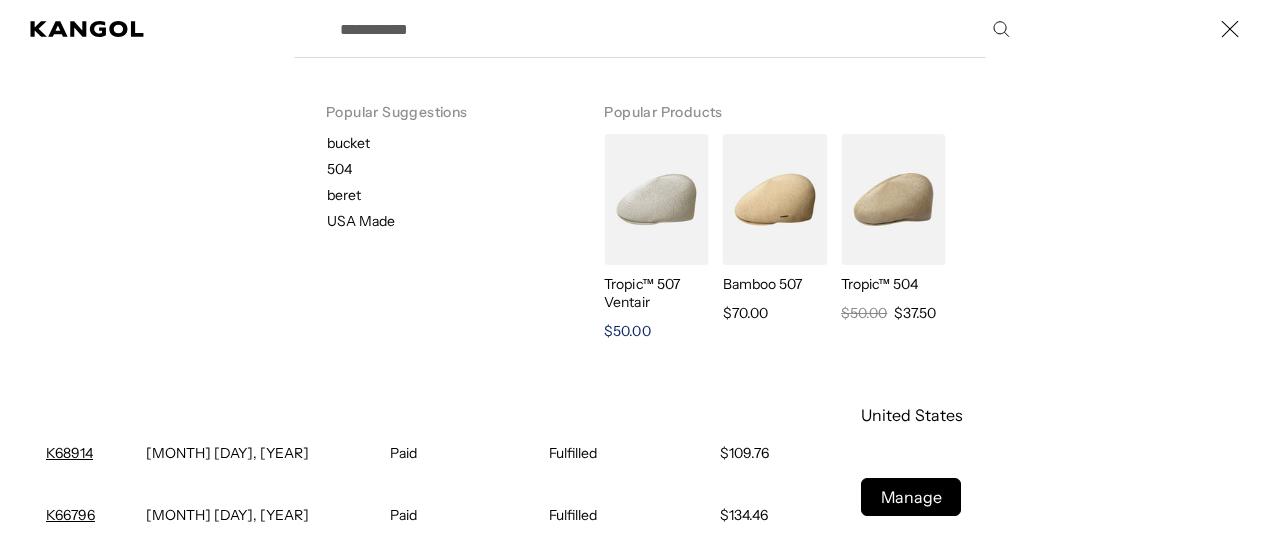 click at bounding box center (656, 199) 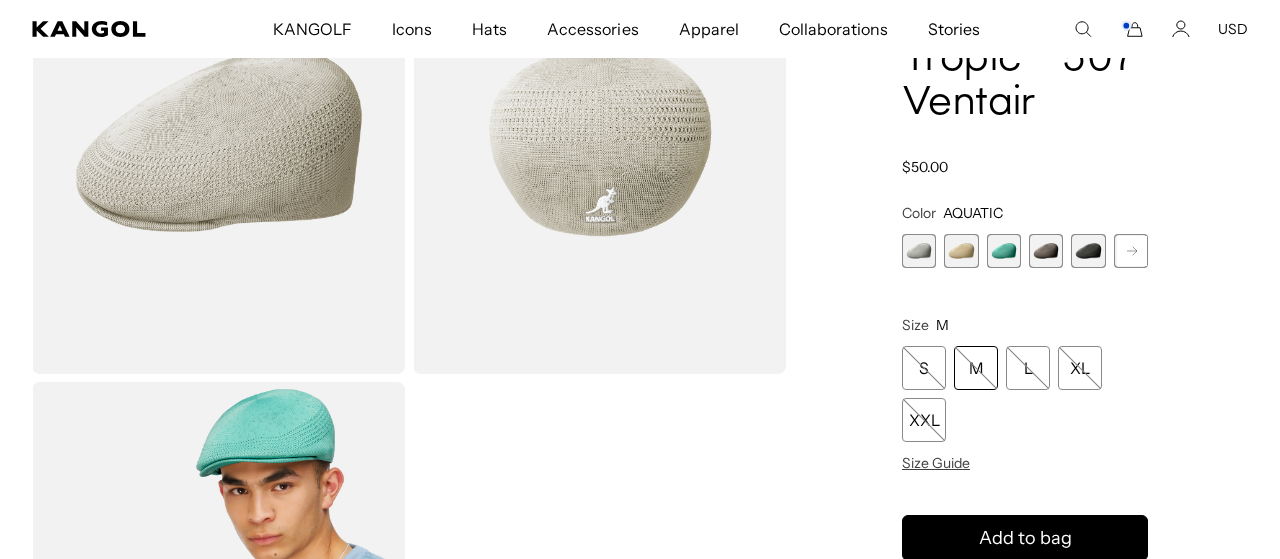 click at bounding box center (1046, 251) 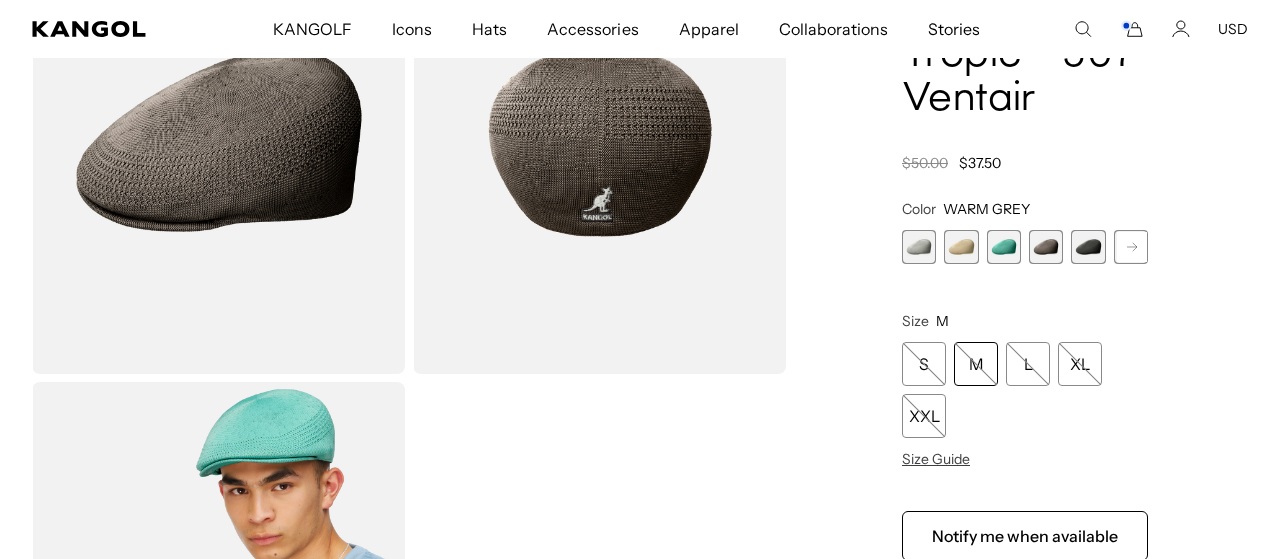 scroll, scrollTop: 222, scrollLeft: 0, axis: vertical 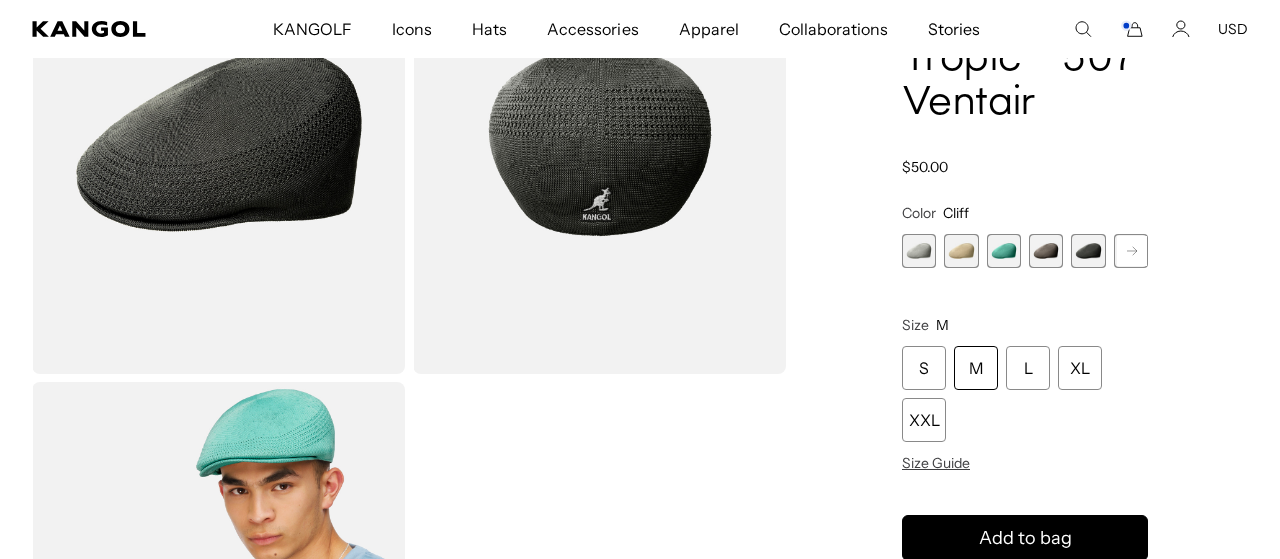 click at bounding box center (919, 251) 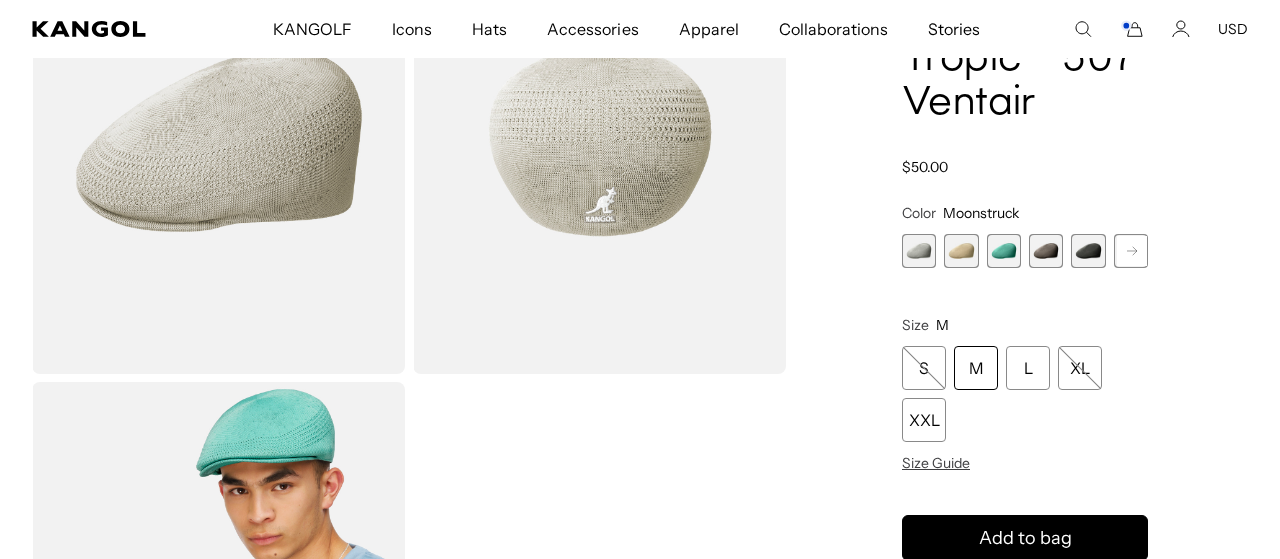 scroll, scrollTop: 0, scrollLeft: 0, axis: both 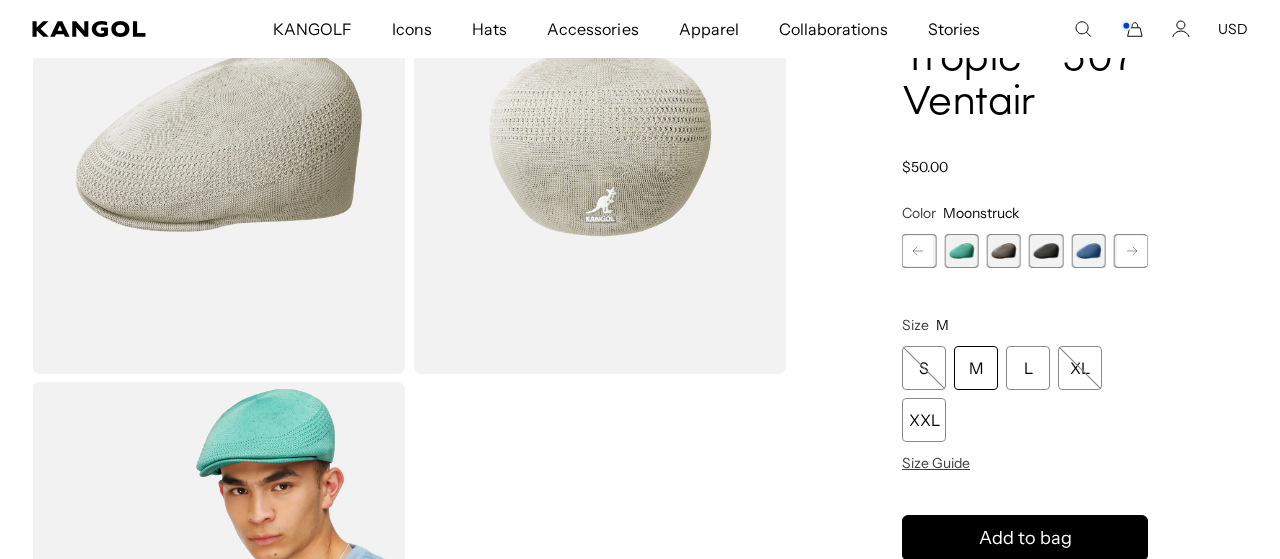 click at bounding box center [1088, 251] 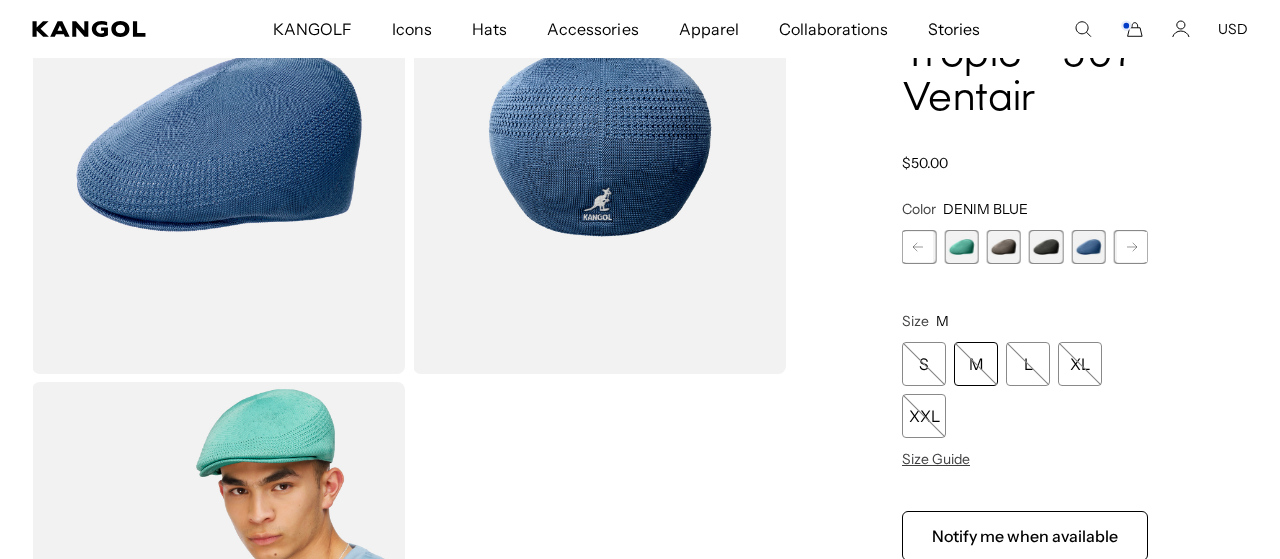 scroll, scrollTop: 0, scrollLeft: 412, axis: horizontal 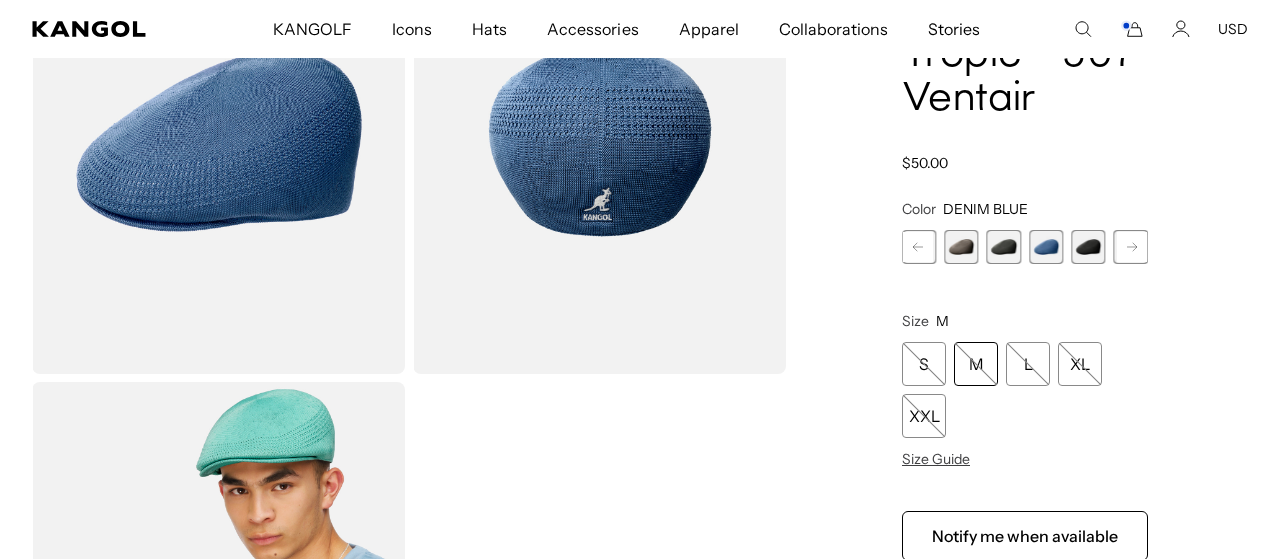 click at bounding box center [1088, 247] 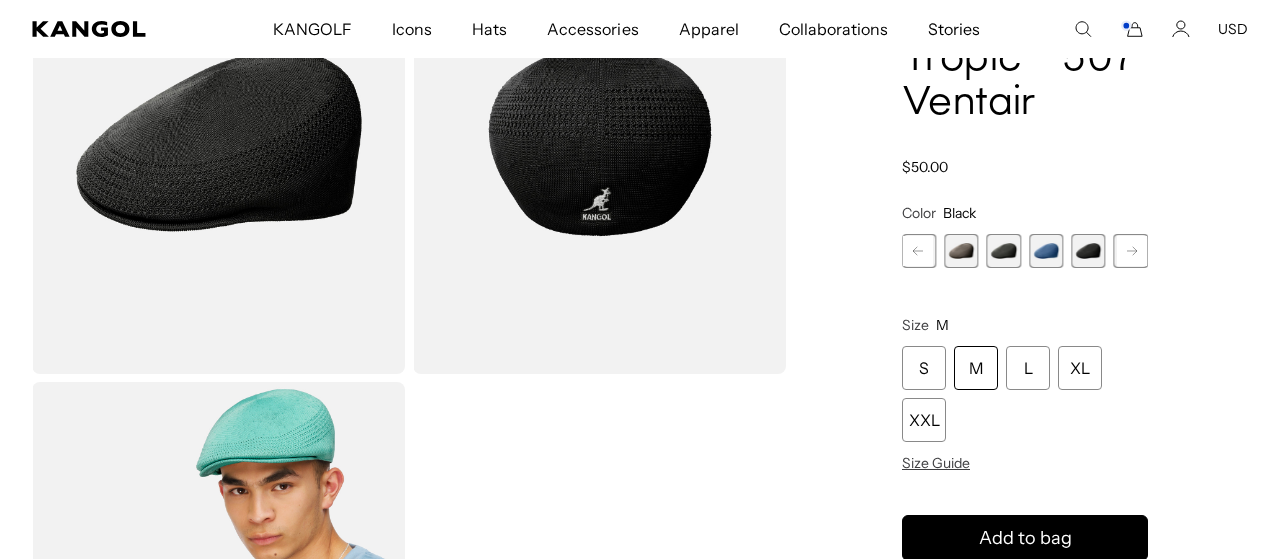 click 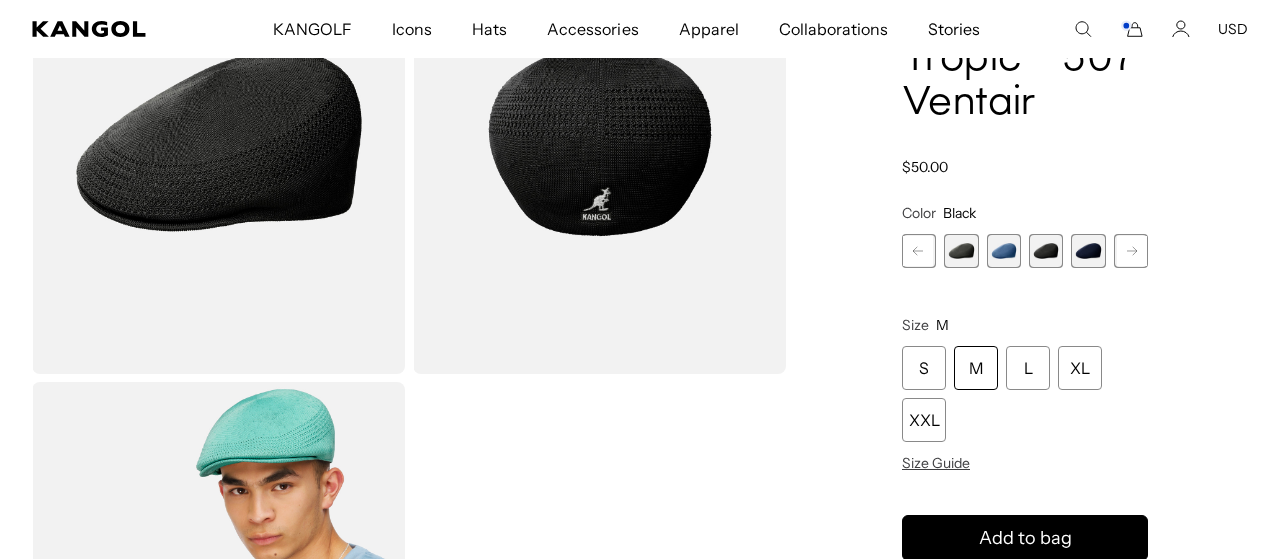 scroll, scrollTop: 0, scrollLeft: 0, axis: both 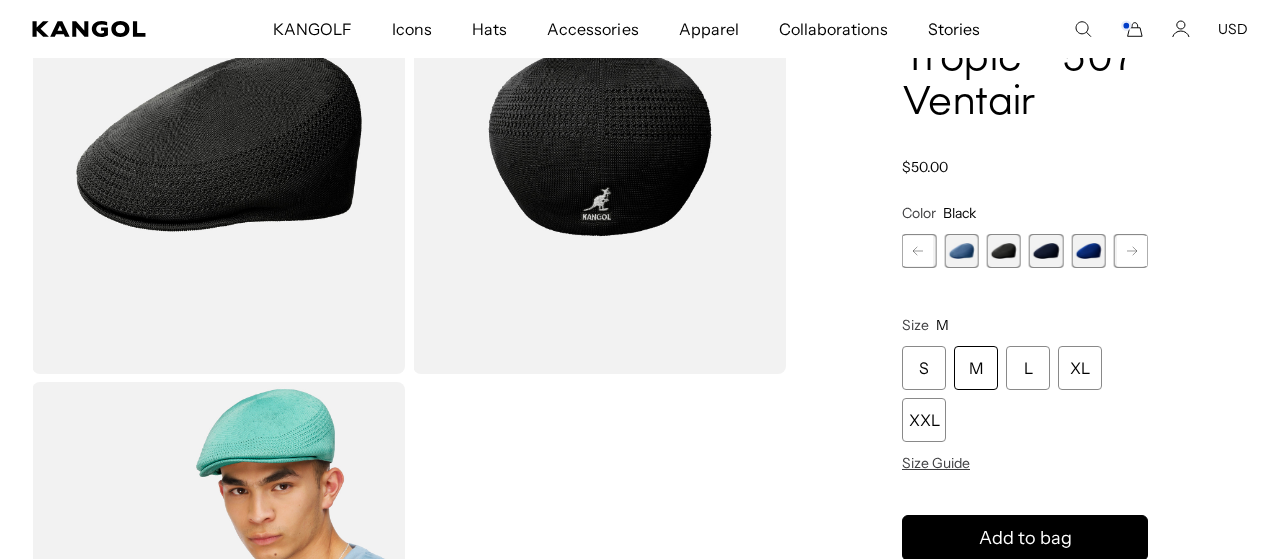 click 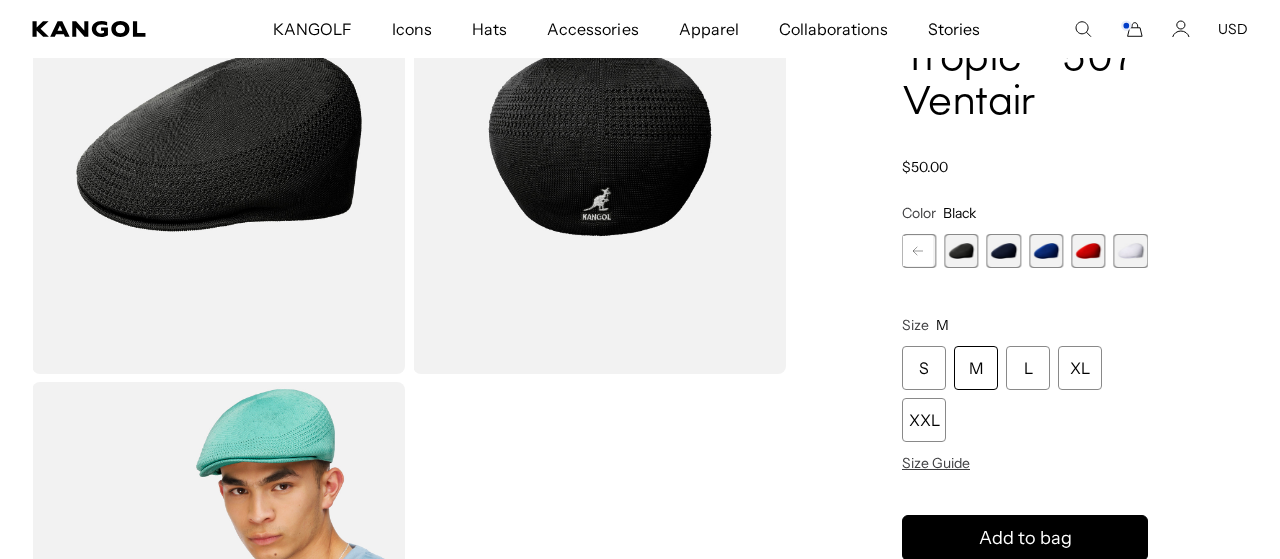 click at bounding box center (1131, 251) 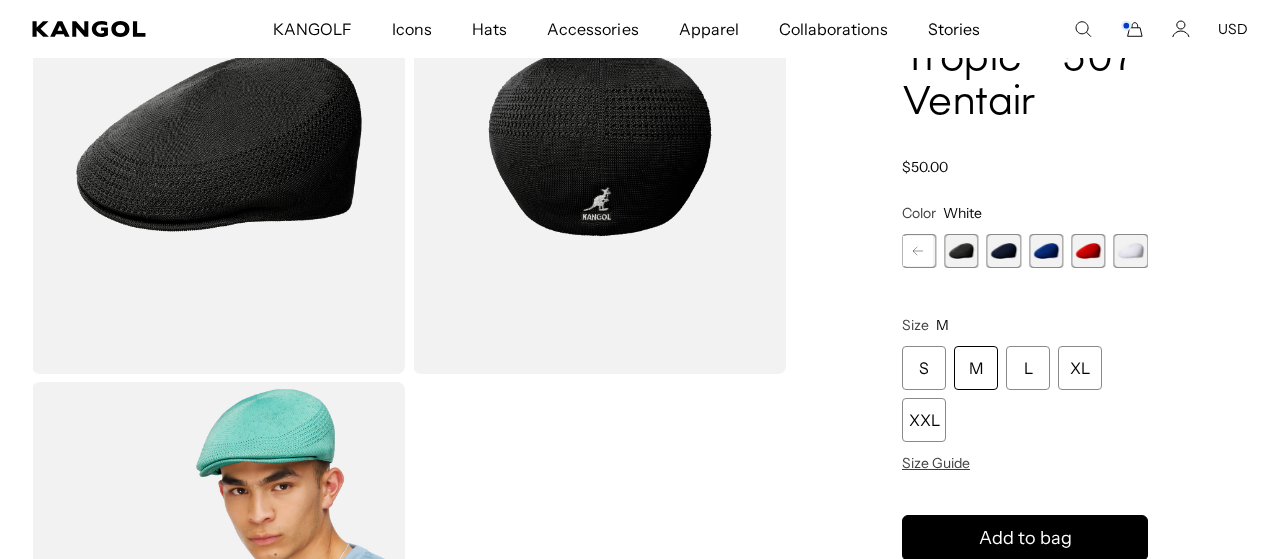 scroll, scrollTop: 0, scrollLeft: 412, axis: horizontal 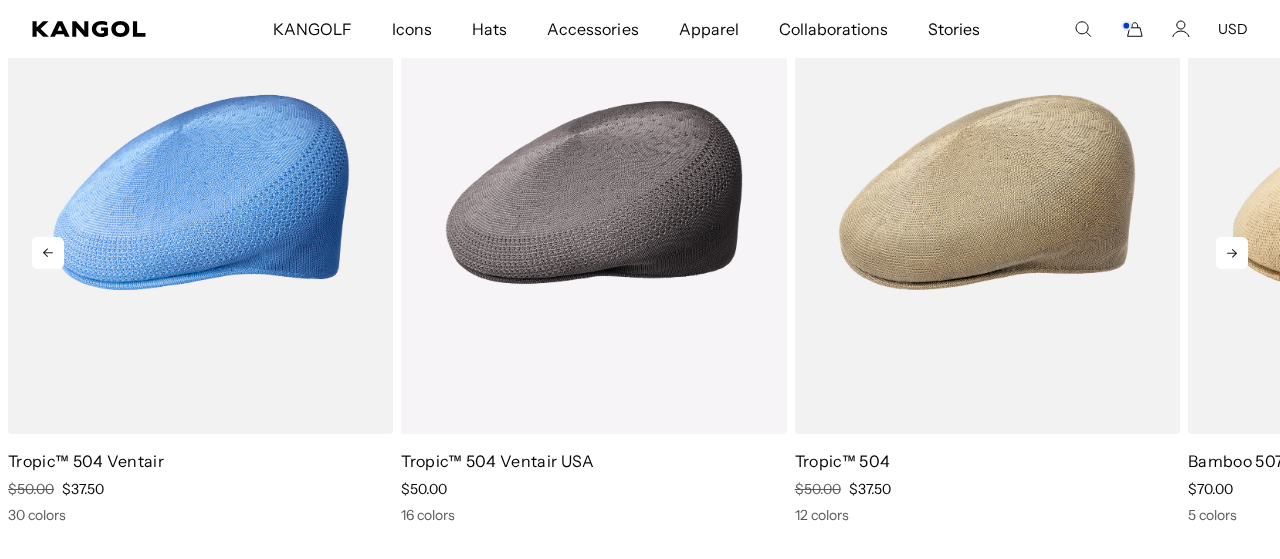 click 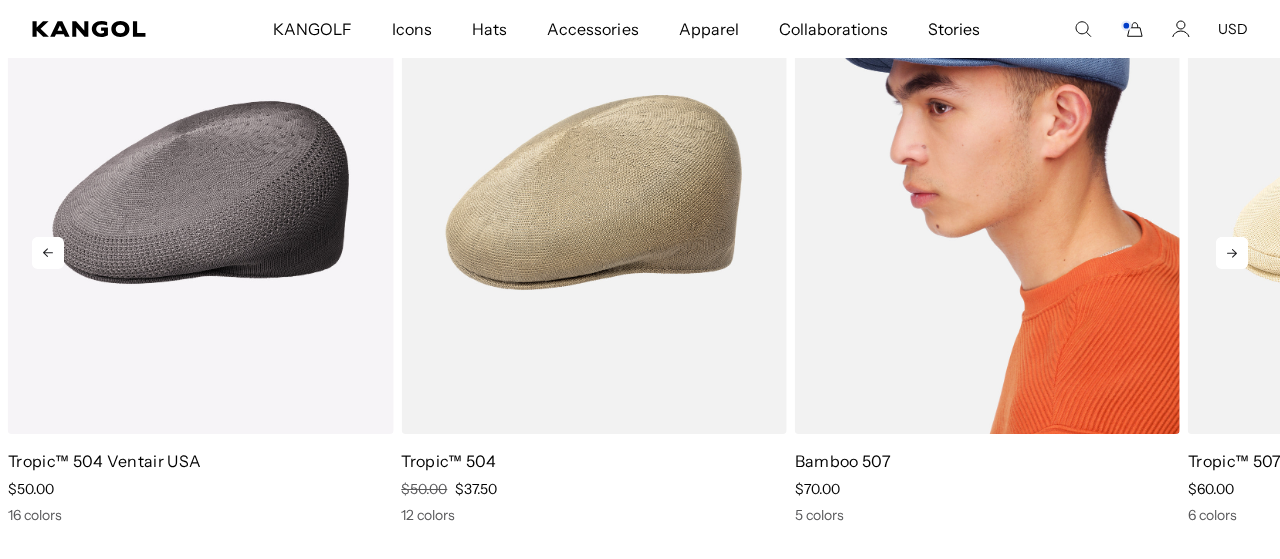 click at bounding box center [987, 193] 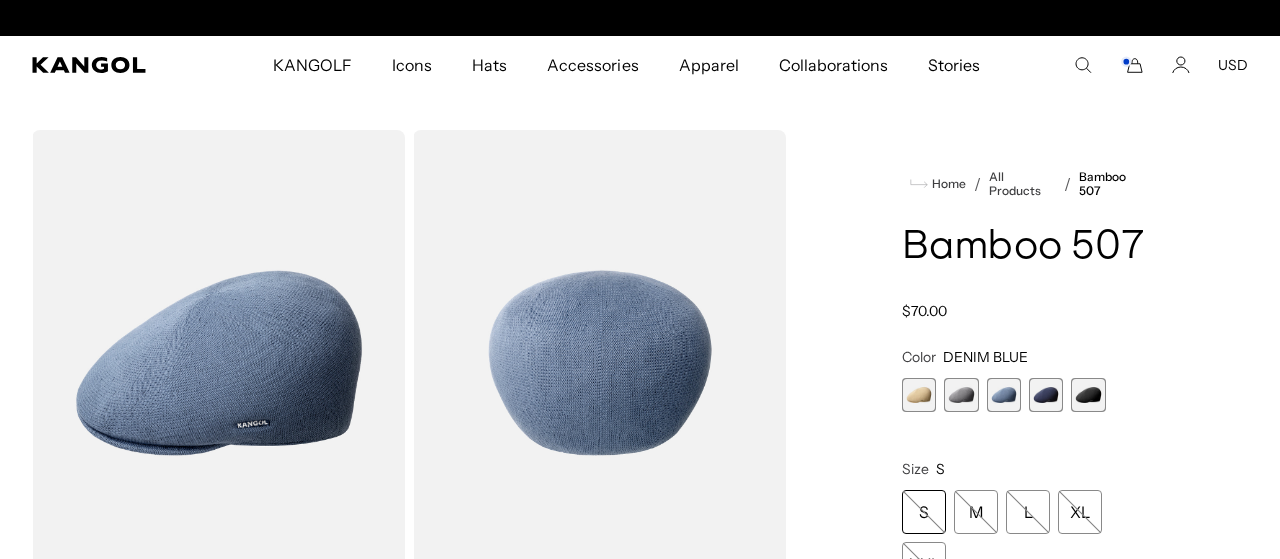 scroll, scrollTop: 0, scrollLeft: 0, axis: both 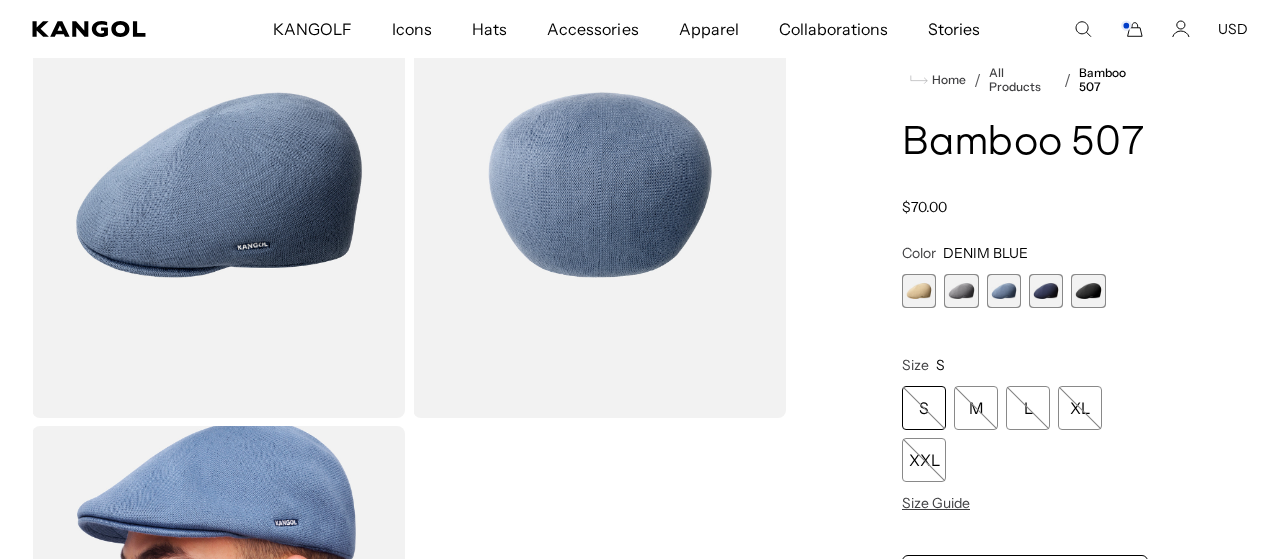 click at bounding box center [961, 291] 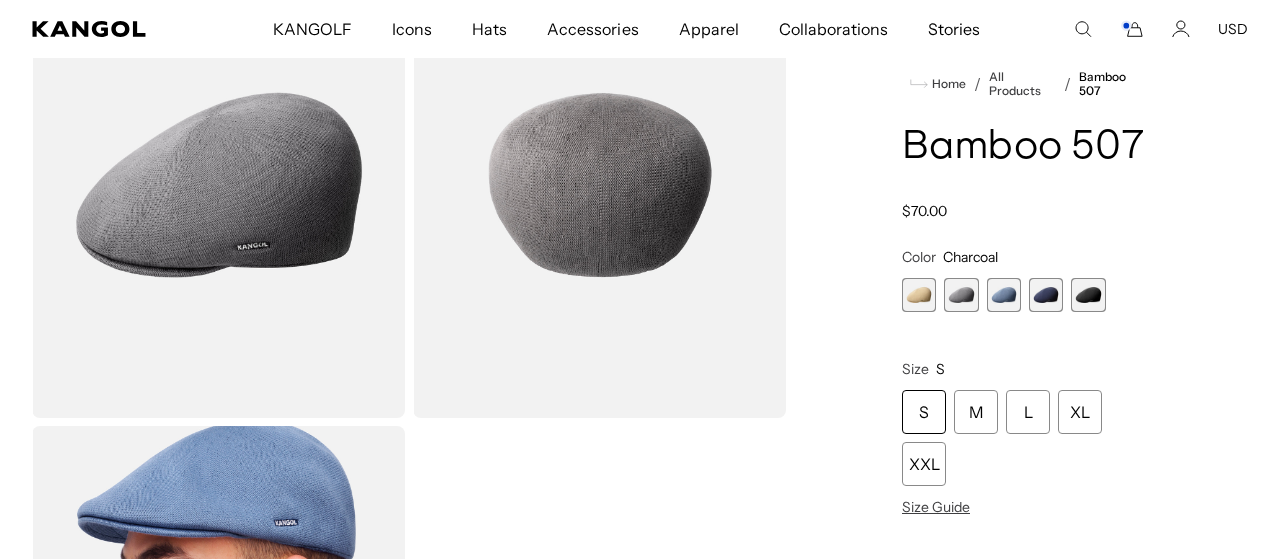 scroll, scrollTop: 0, scrollLeft: 412, axis: horizontal 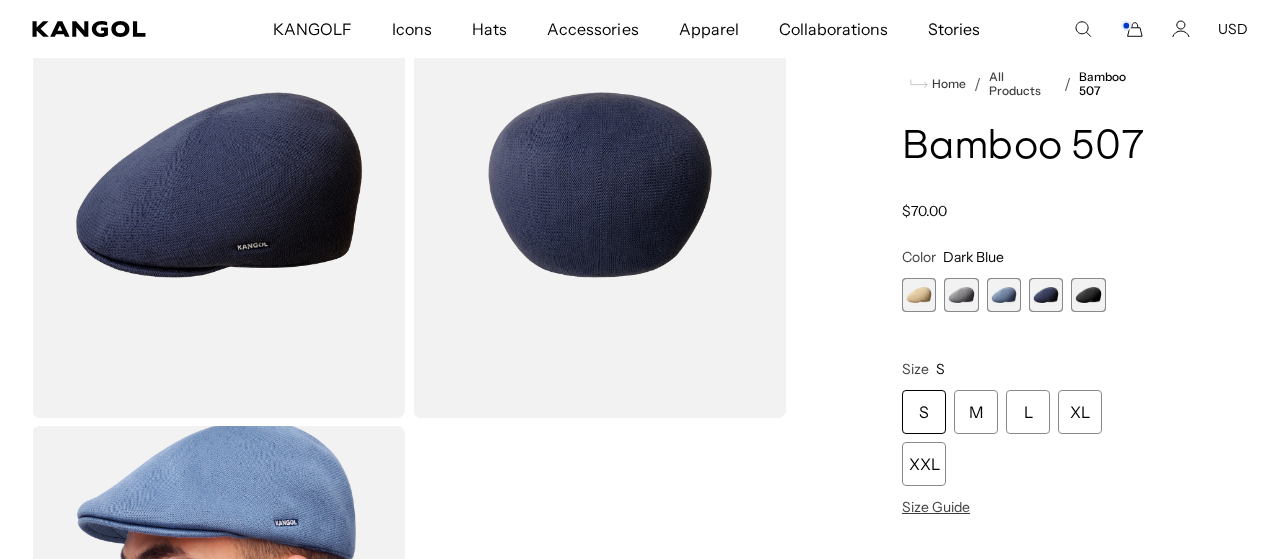click at bounding box center [1088, 295] 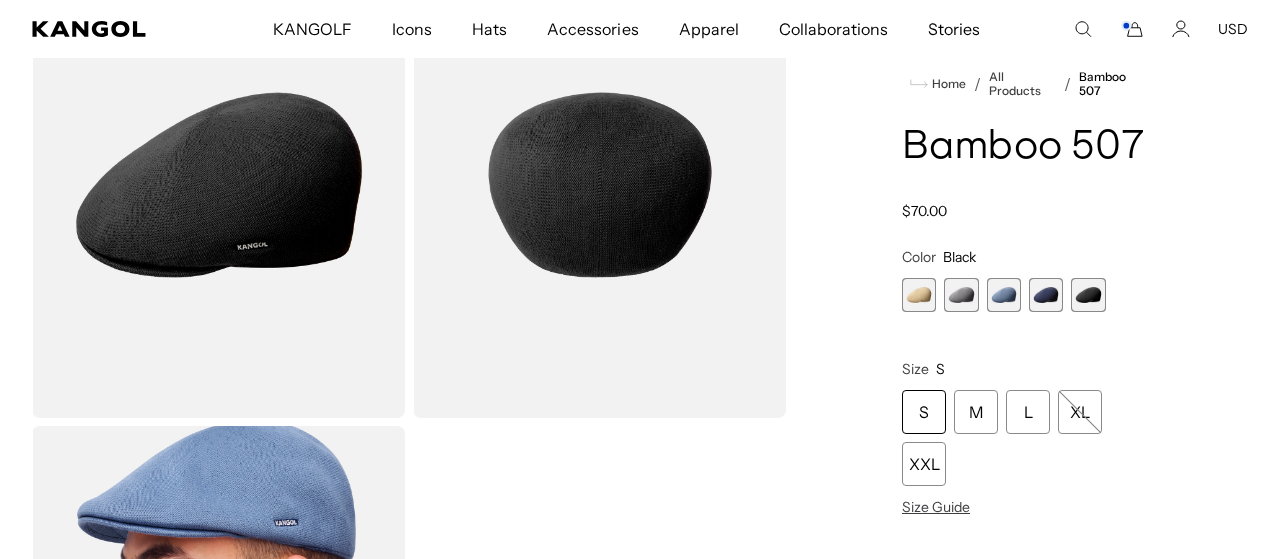 click at bounding box center (1046, 295) 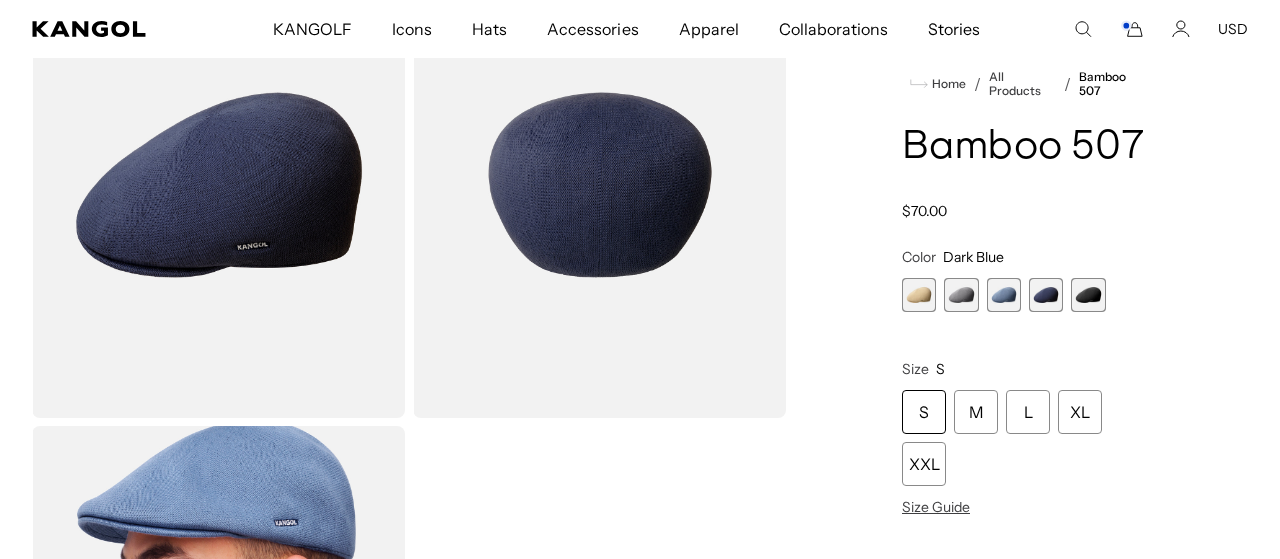 scroll, scrollTop: 0, scrollLeft: 412, axis: horizontal 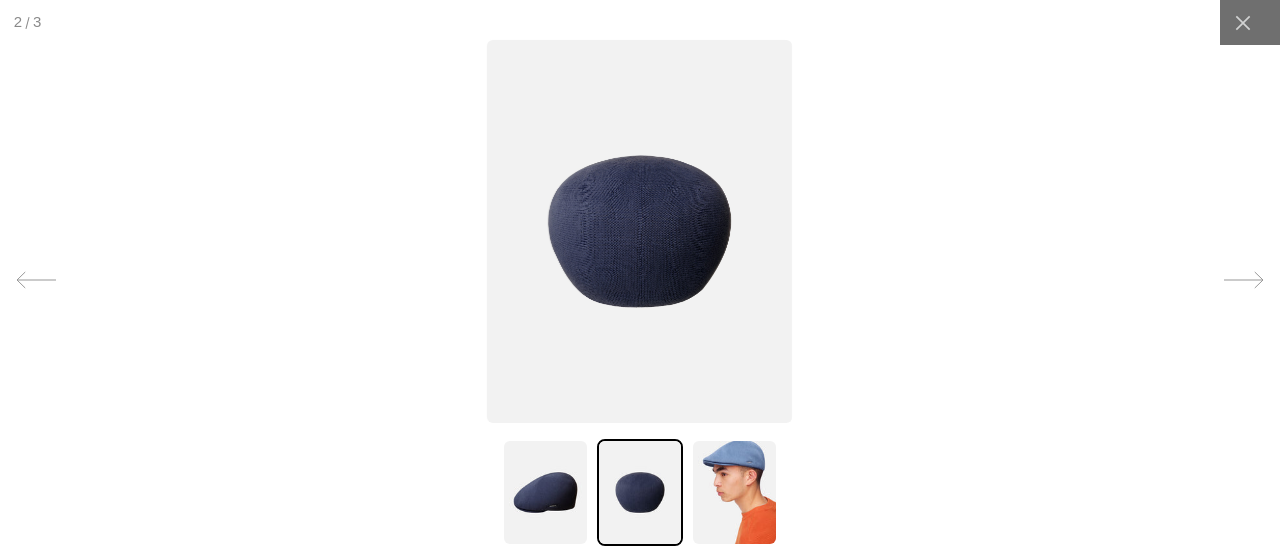 click at bounding box center (640, 231) 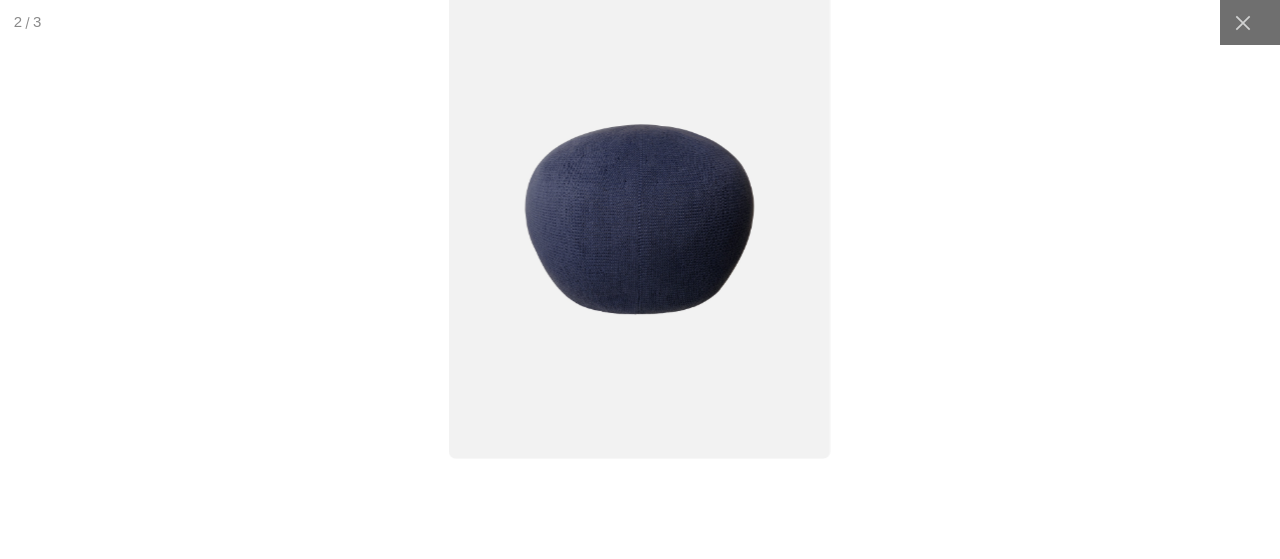 scroll, scrollTop: 0, scrollLeft: 412, axis: horizontal 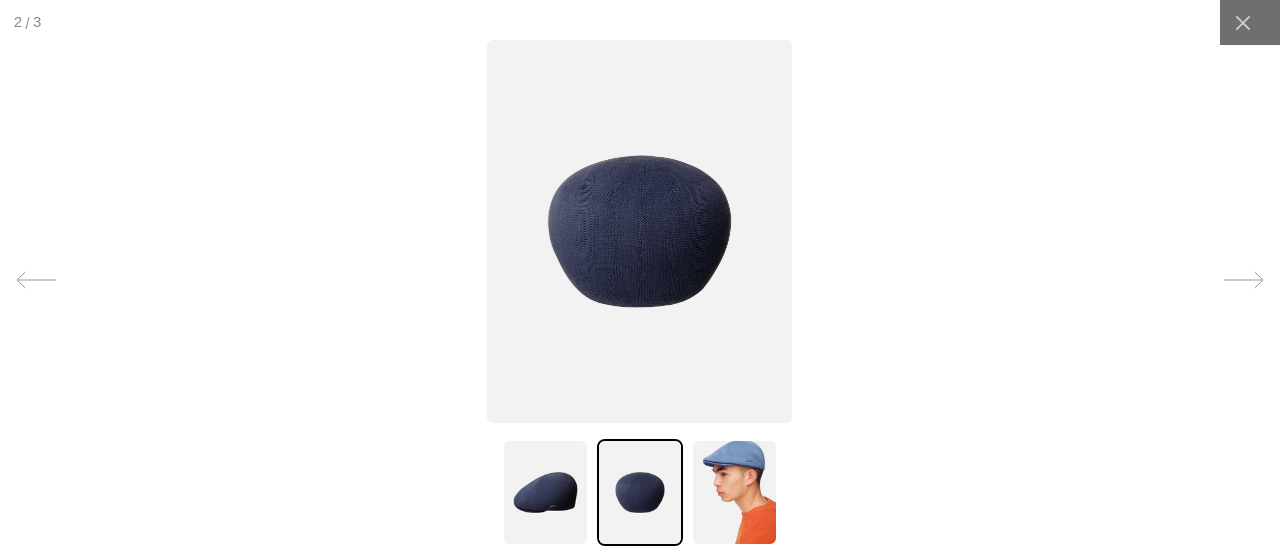 click at bounding box center (545, 492) 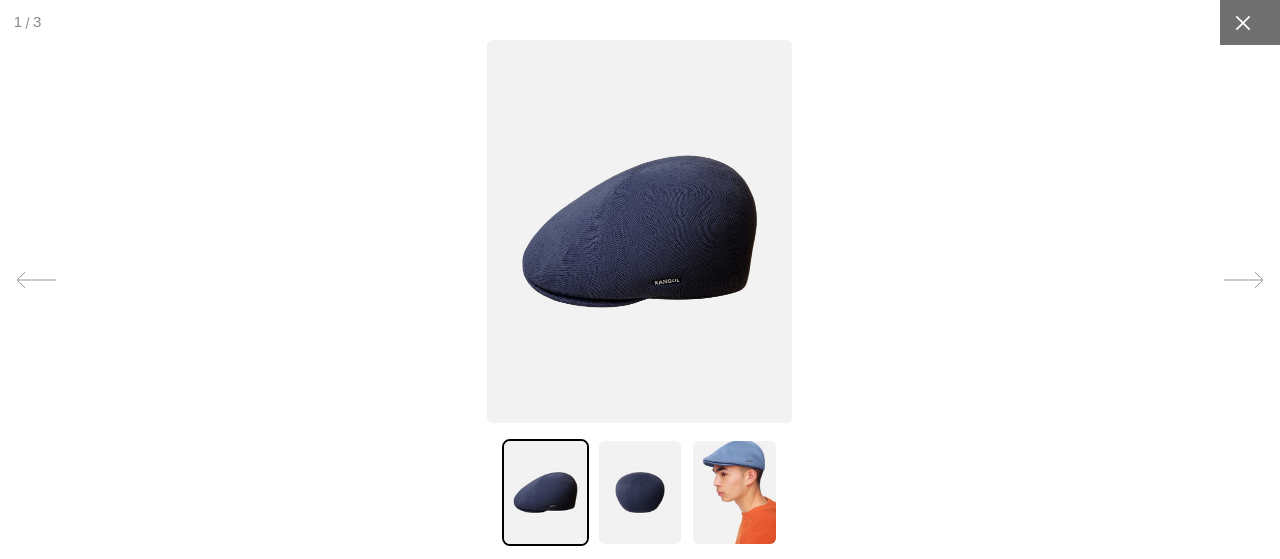 scroll, scrollTop: 0, scrollLeft: 0, axis: both 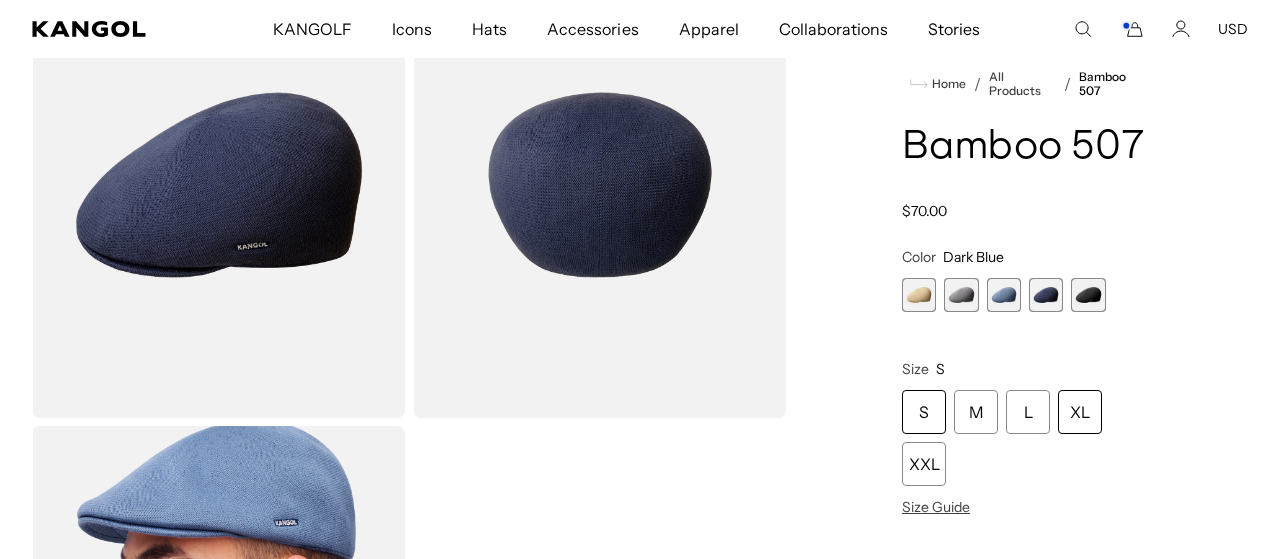 click on "XL" at bounding box center [1080, 413] 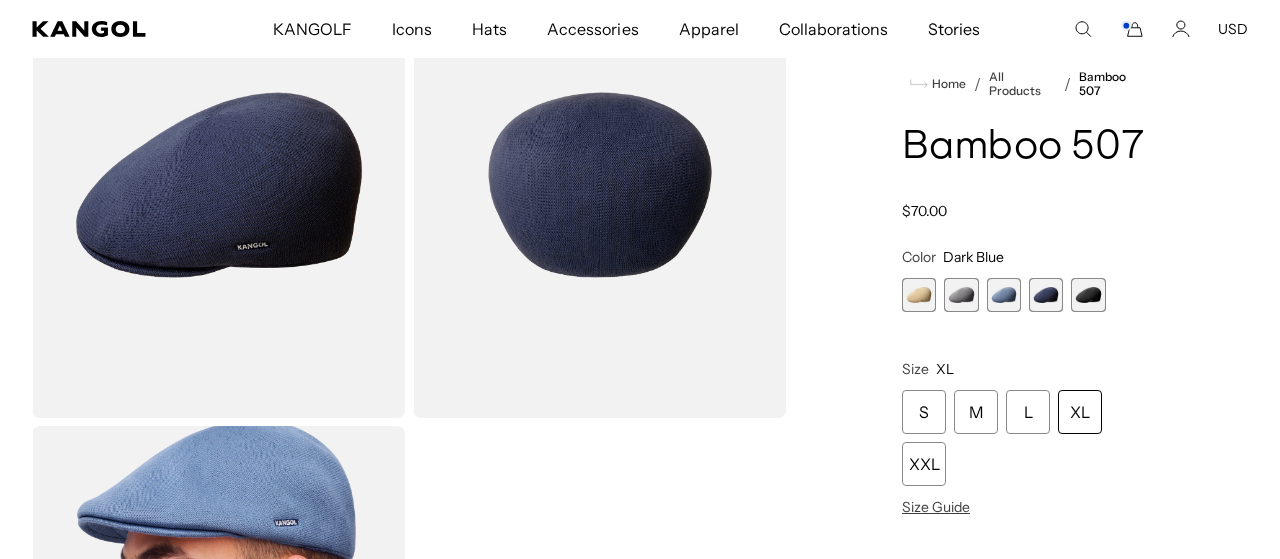 scroll, scrollTop: 0, scrollLeft: 412, axis: horizontal 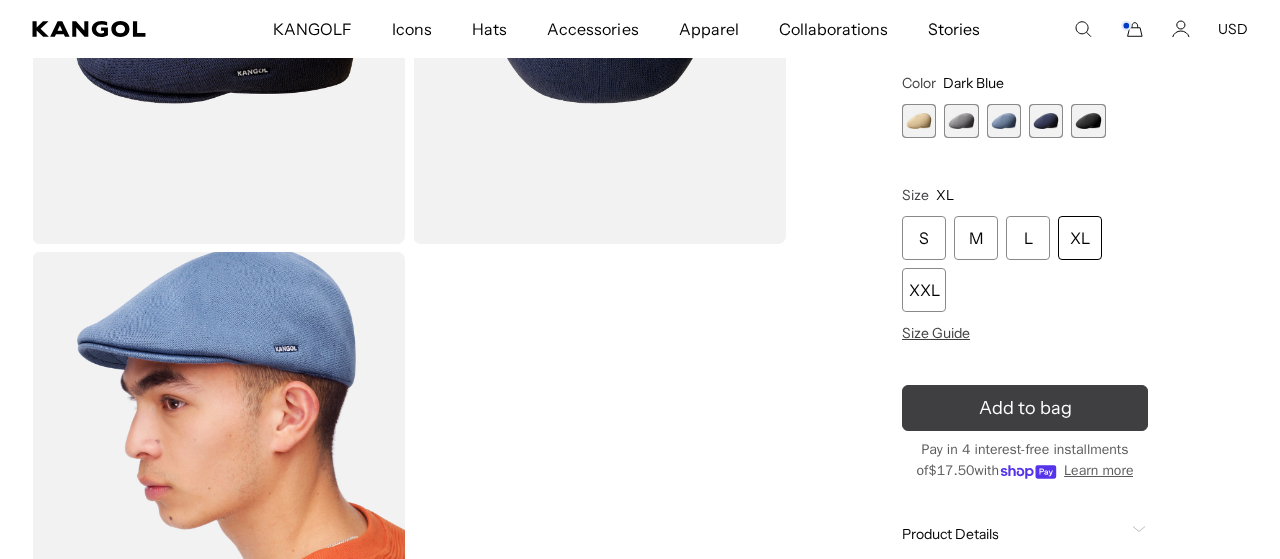 click on "Add to bag" at bounding box center (1025, 408) 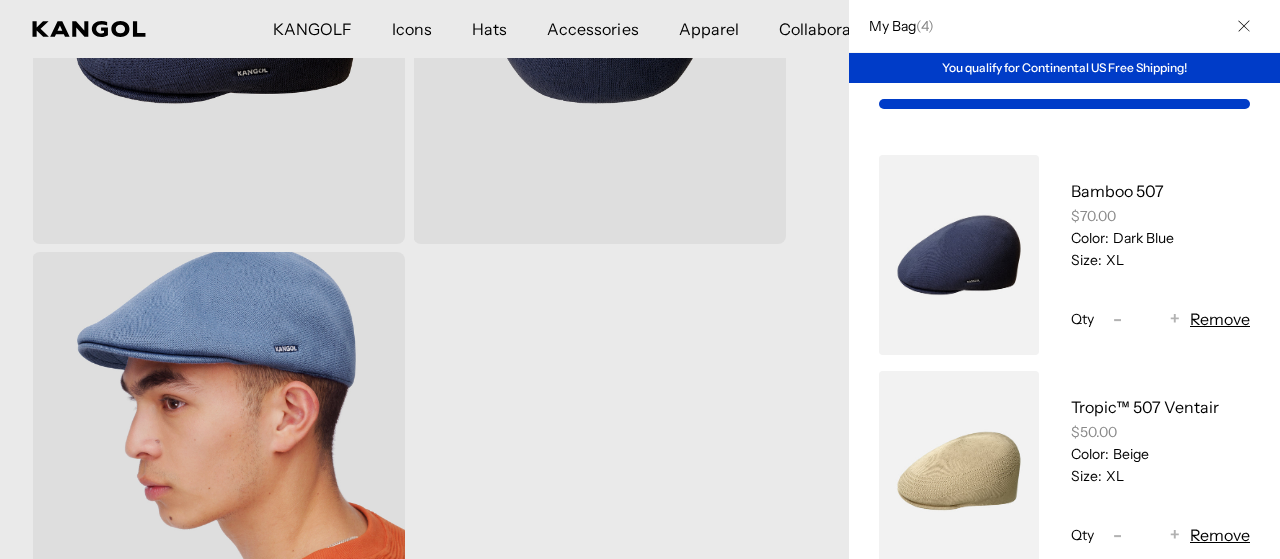 scroll, scrollTop: 0, scrollLeft: 412, axis: horizontal 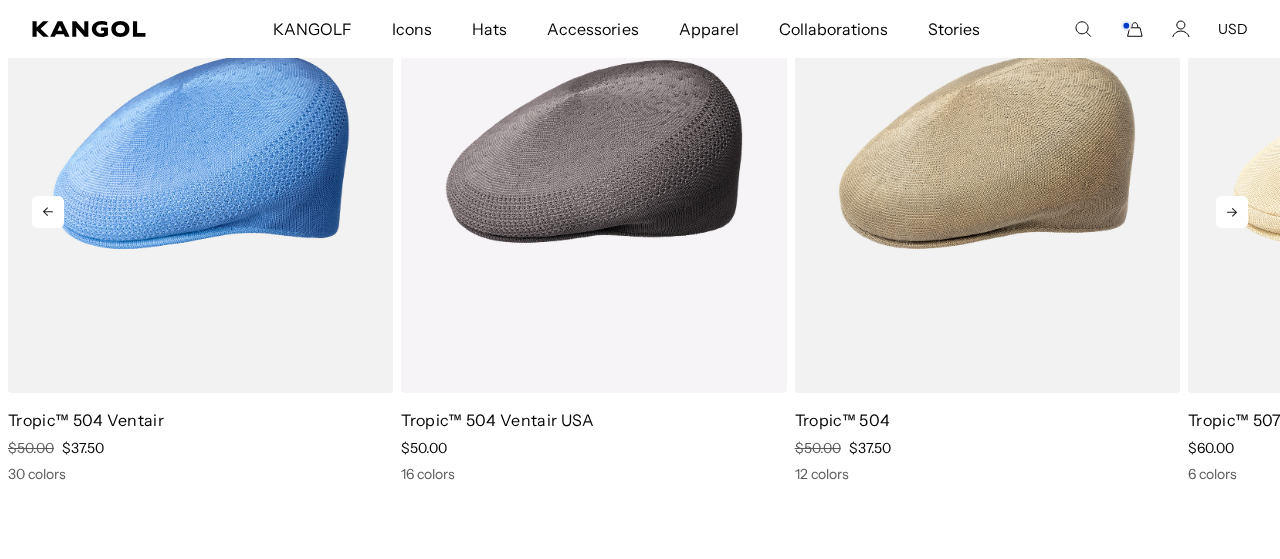 click 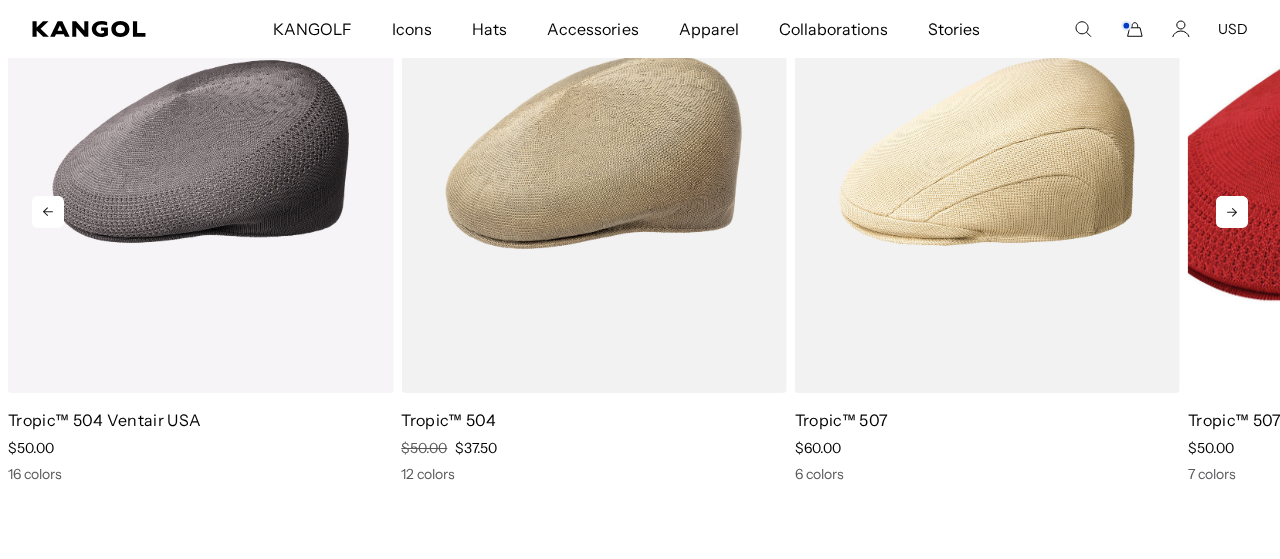 click 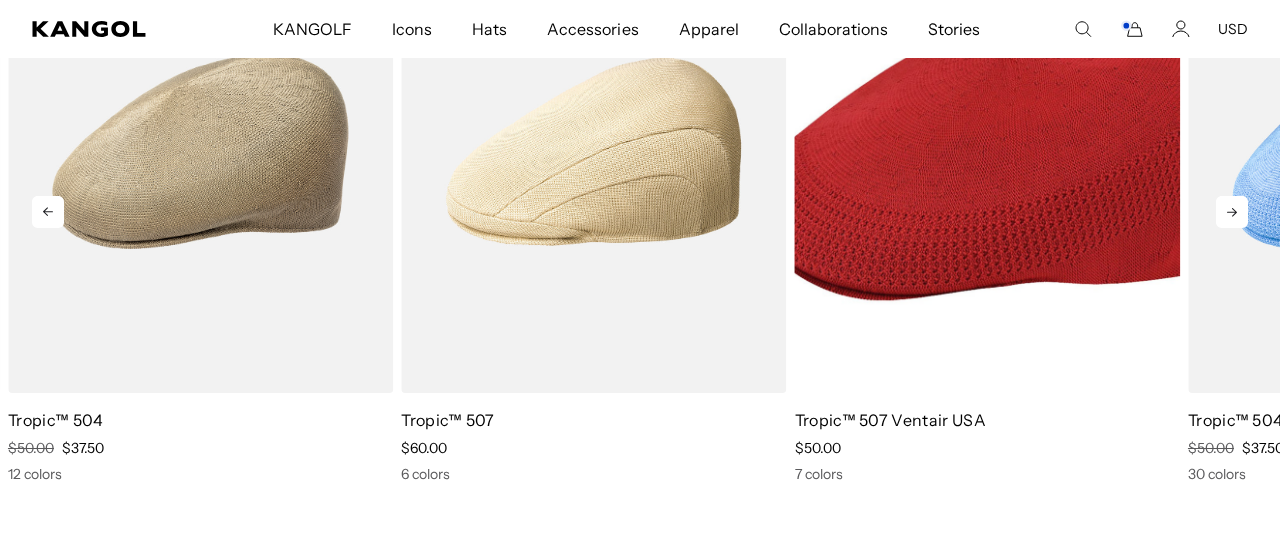 scroll, scrollTop: 0, scrollLeft: 412, axis: horizontal 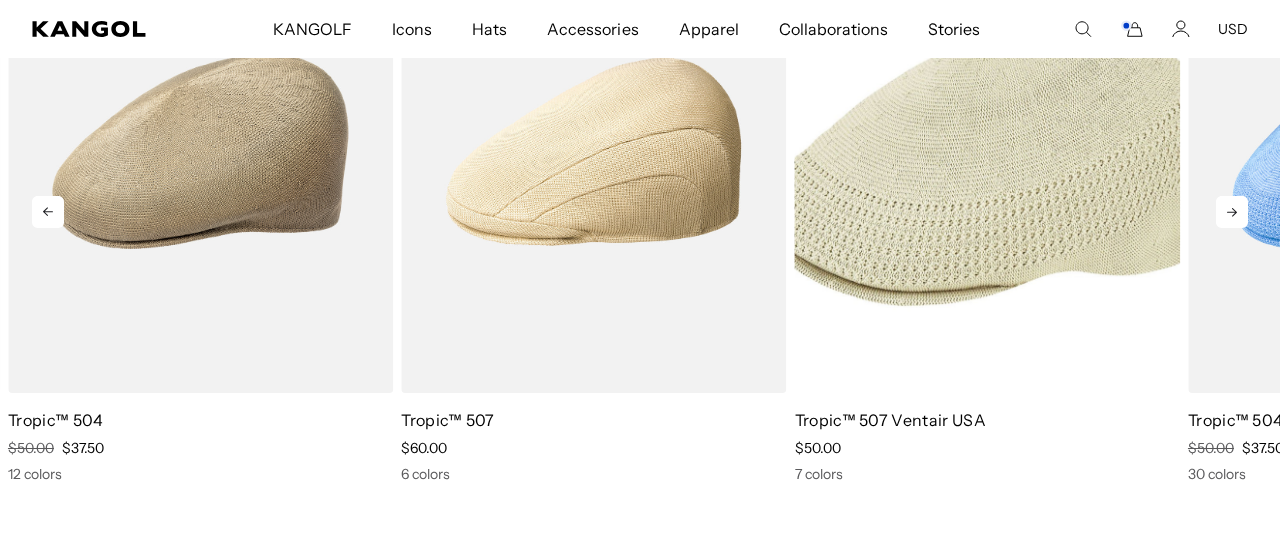click at bounding box center (987, 152) 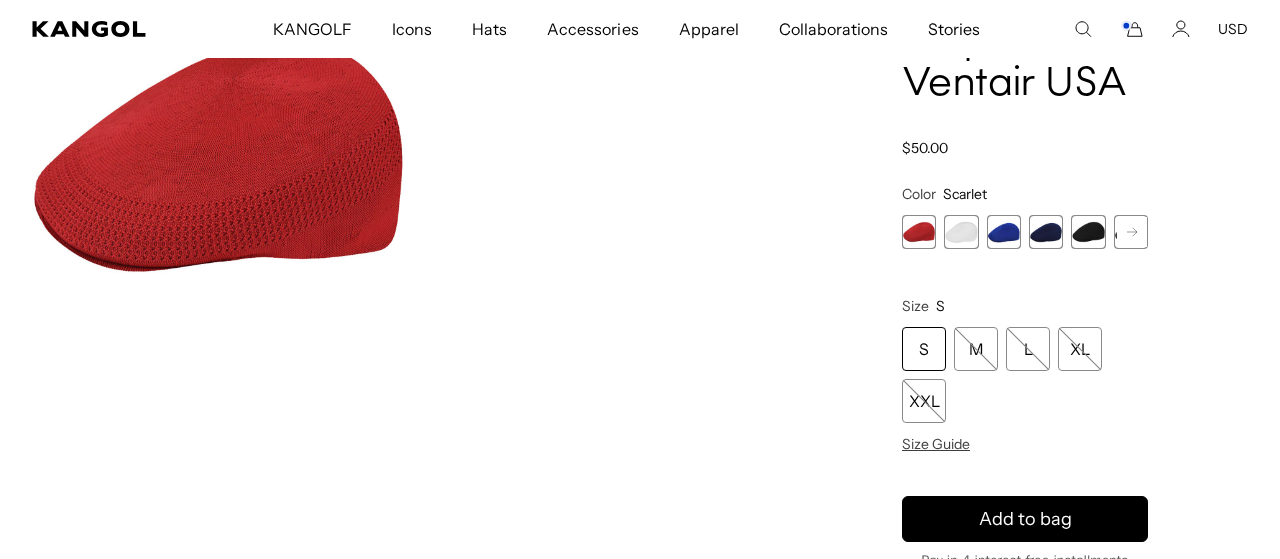 scroll, scrollTop: 207, scrollLeft: 0, axis: vertical 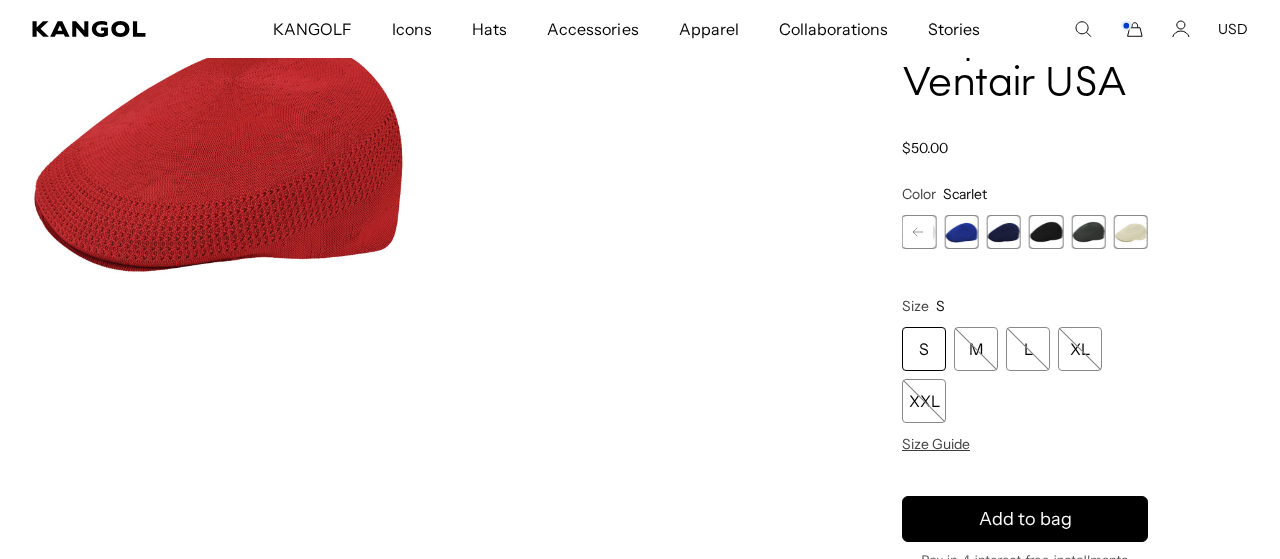 click at bounding box center (1131, 232) 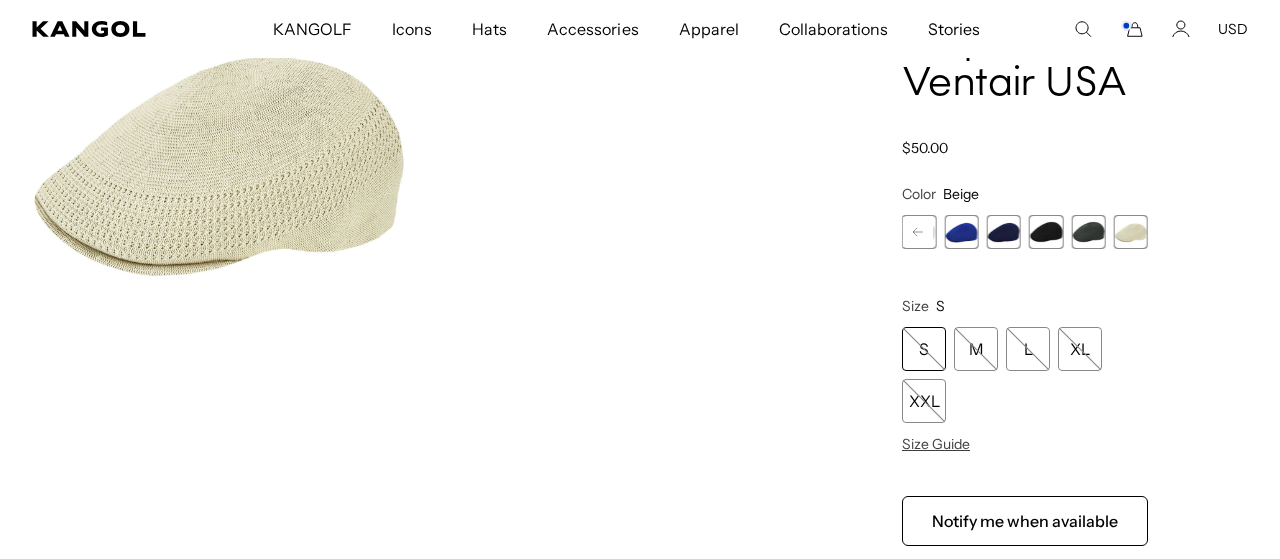 scroll, scrollTop: 0, scrollLeft: 0, axis: both 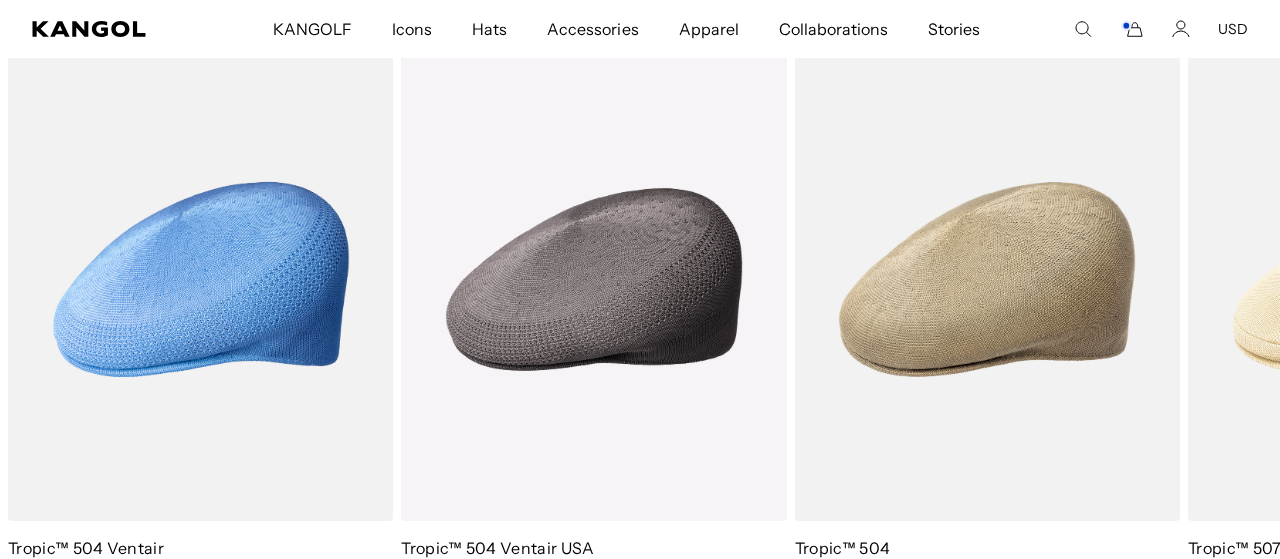 click at bounding box center (0, 0) 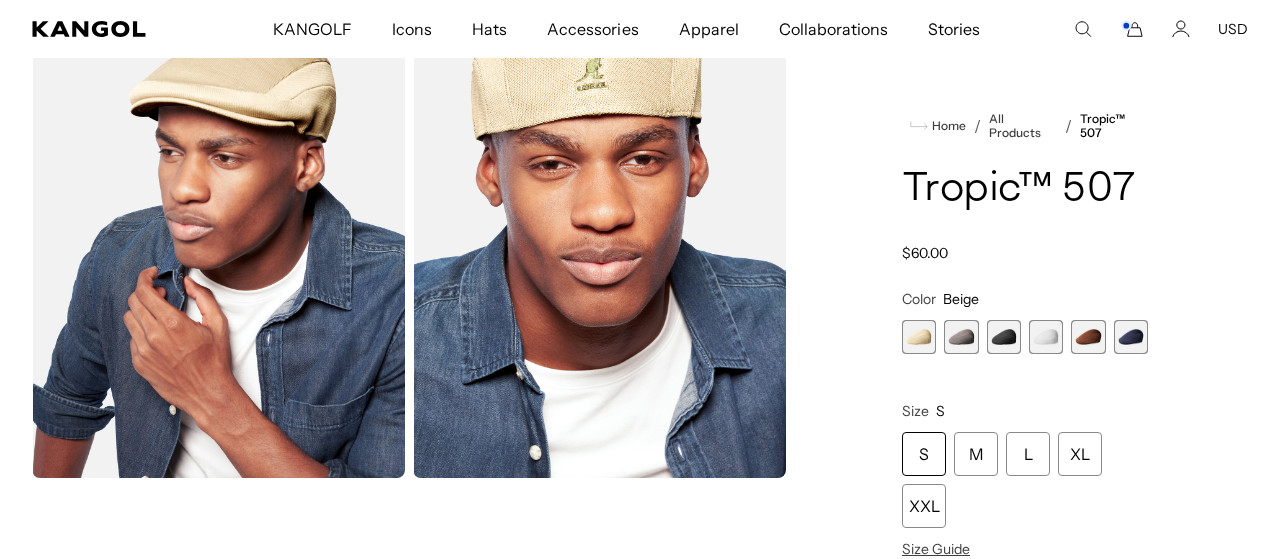 scroll, scrollTop: 0, scrollLeft: 0, axis: both 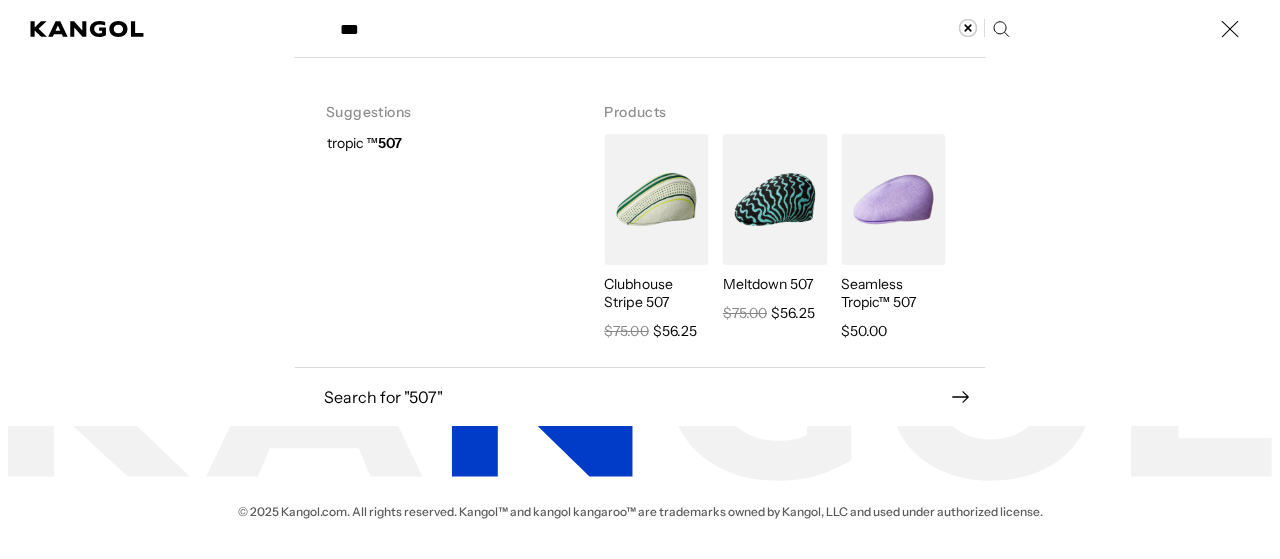 type on "***" 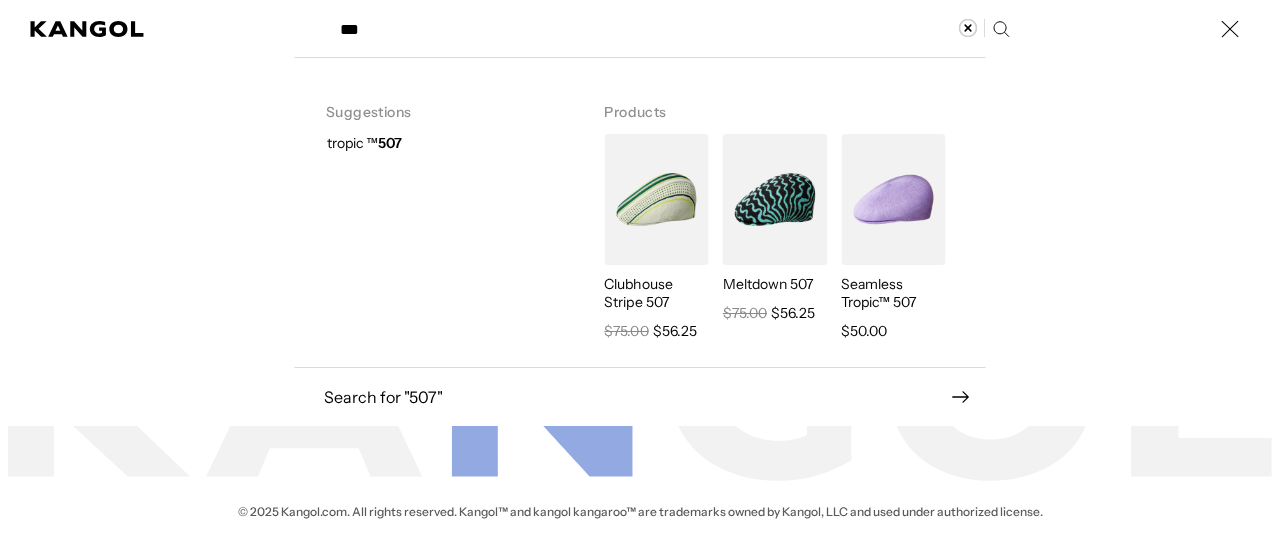 click at bounding box center [893, 199] 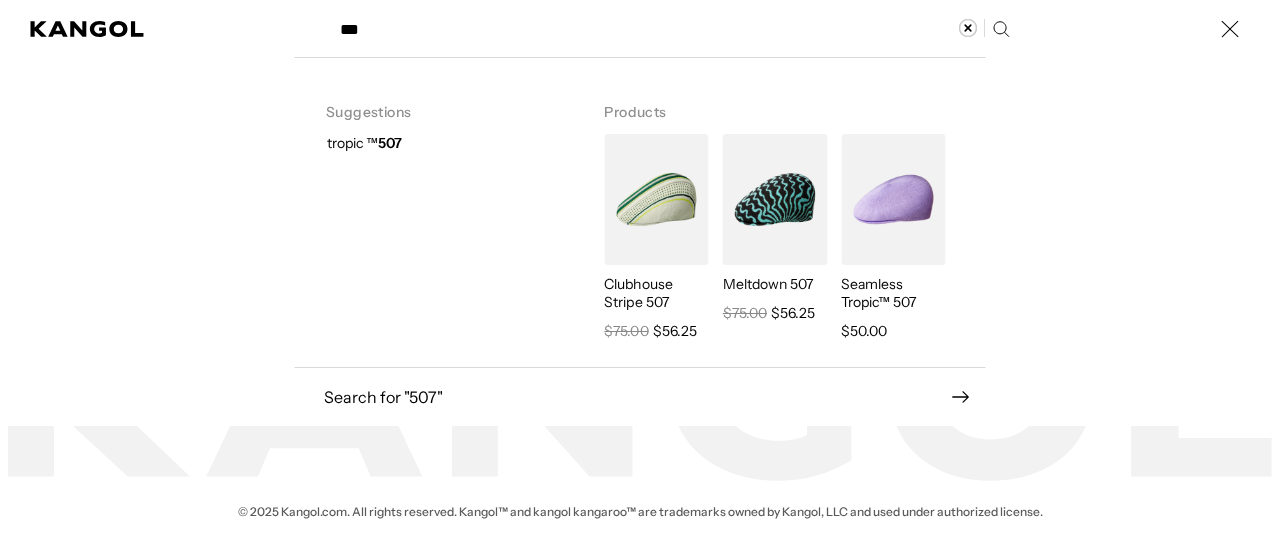 scroll, scrollTop: 0, scrollLeft: 412, axis: horizontal 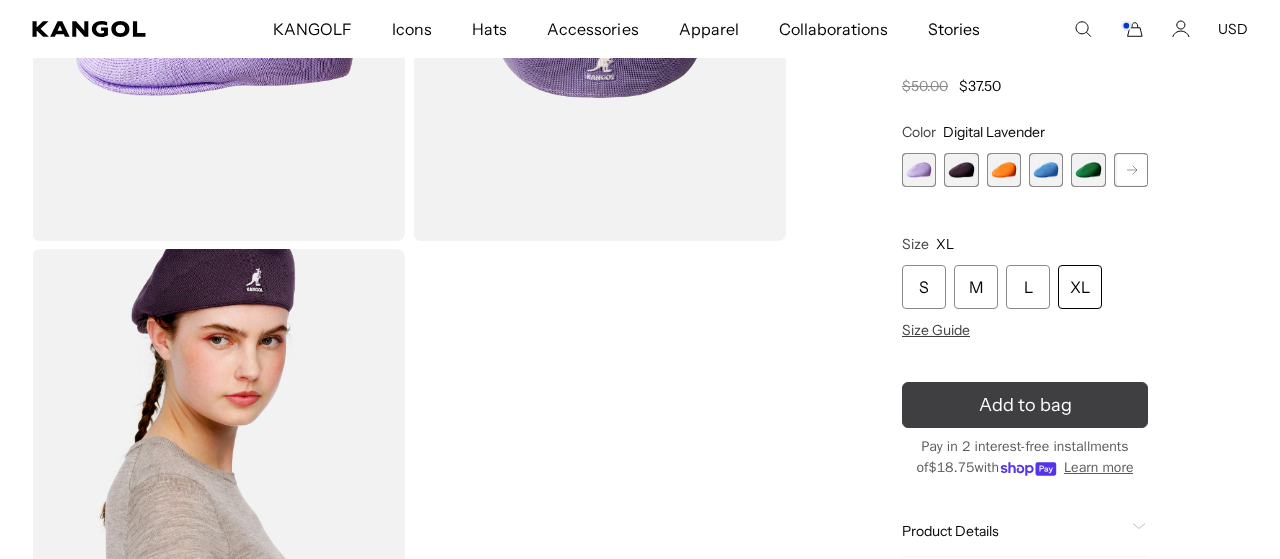 click on "Add to bag" at bounding box center [1025, 405] 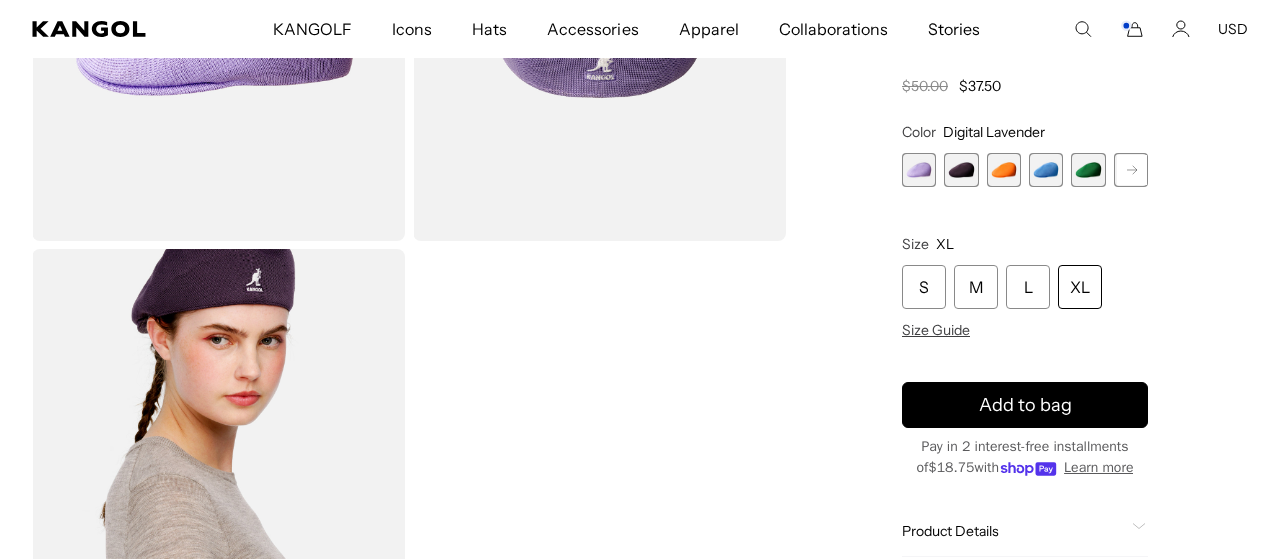scroll, scrollTop: 0, scrollLeft: 0, axis: both 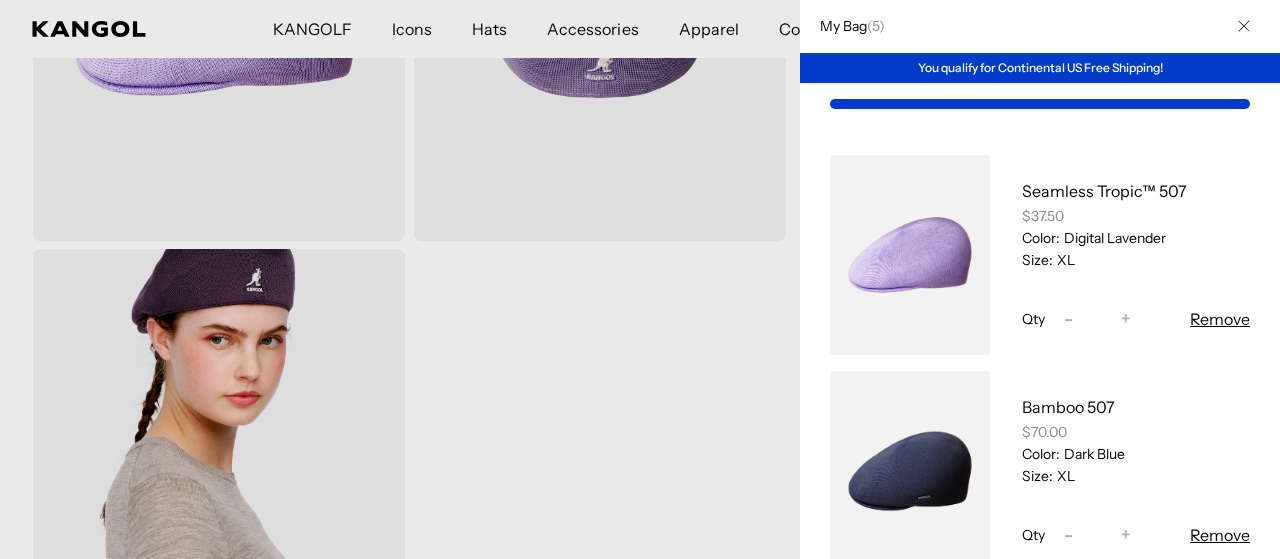 click at bounding box center [640, 279] 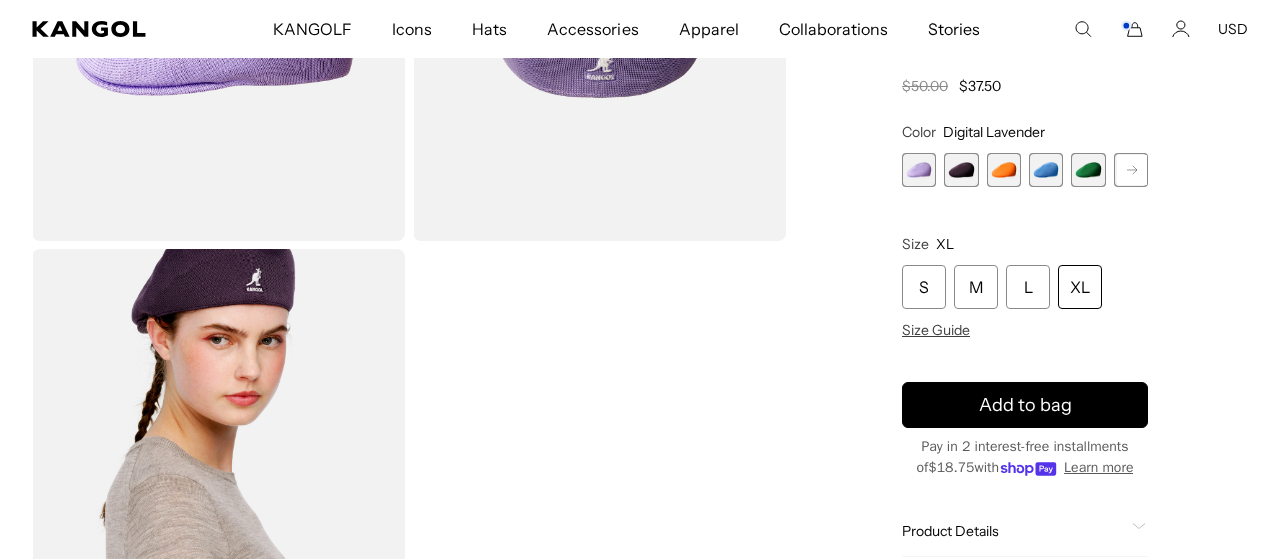 scroll, scrollTop: 0, scrollLeft: 412, axis: horizontal 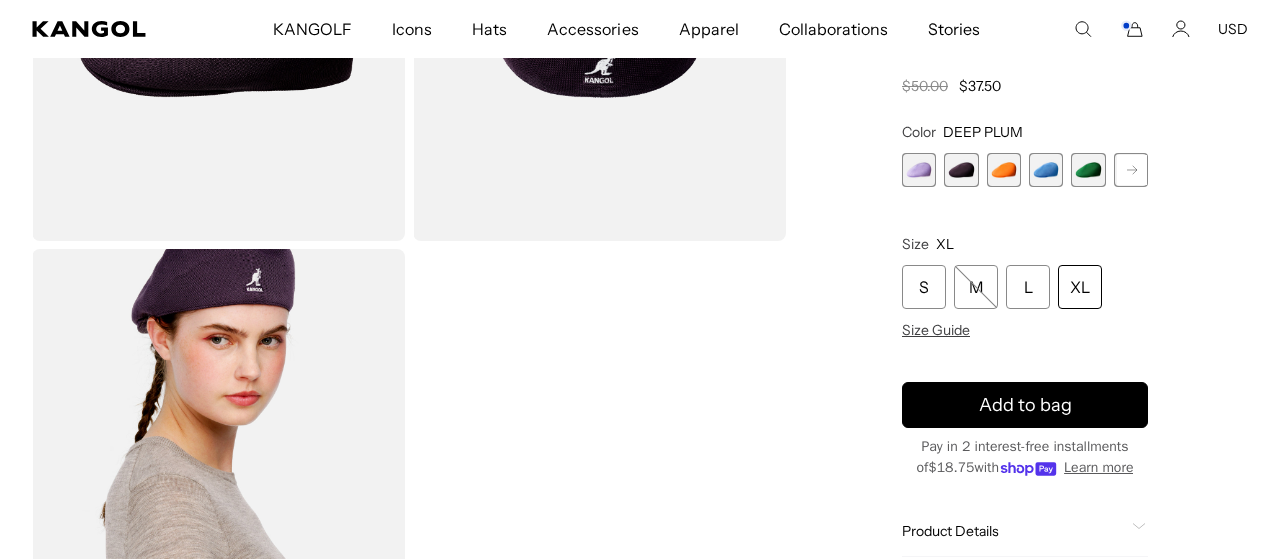 click at bounding box center [1004, 170] 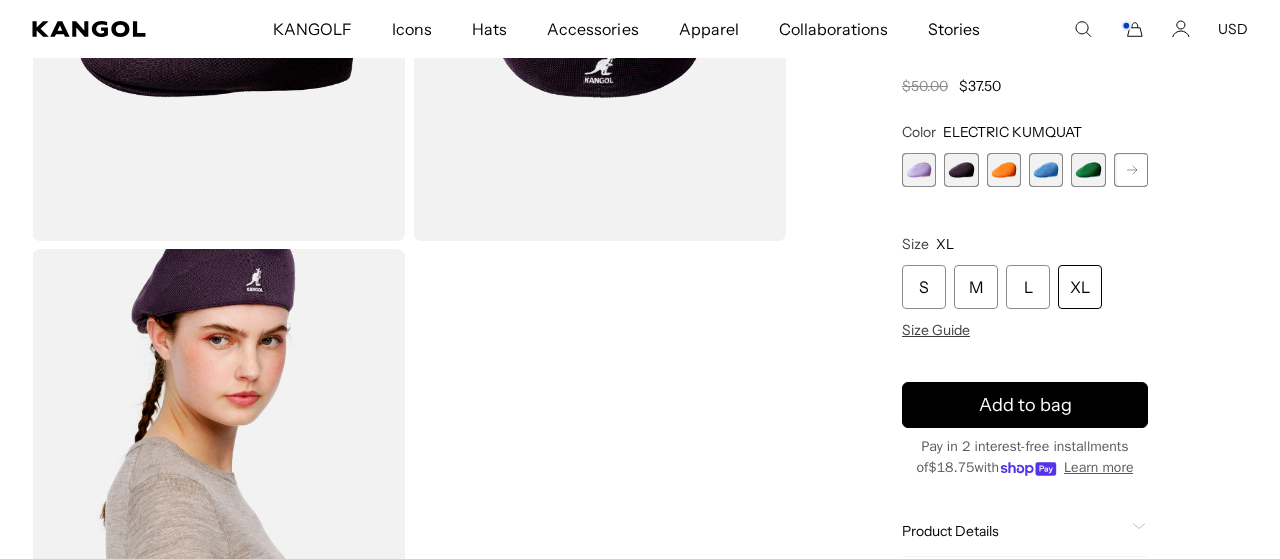 scroll, scrollTop: 0, scrollLeft: 0, axis: both 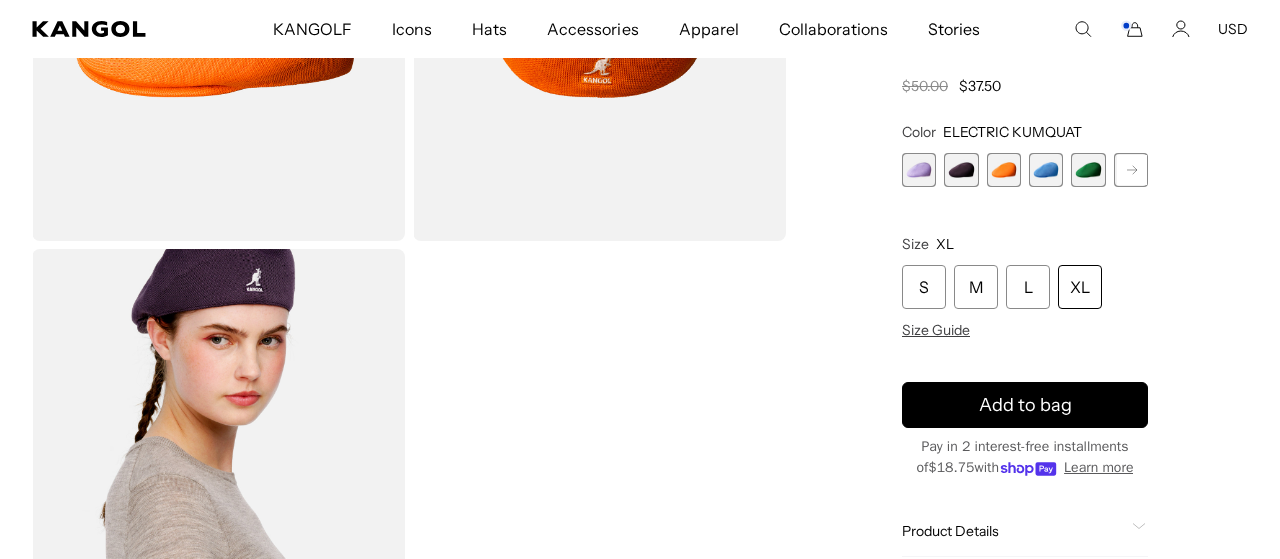 click at bounding box center (1046, 170) 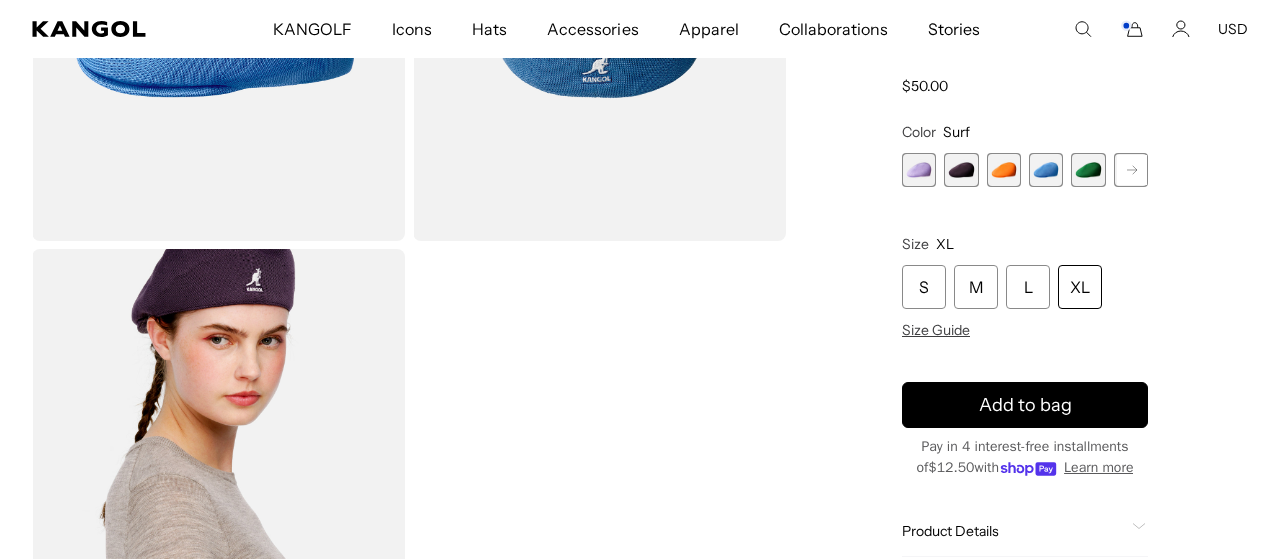 scroll, scrollTop: 0, scrollLeft: 412, axis: horizontal 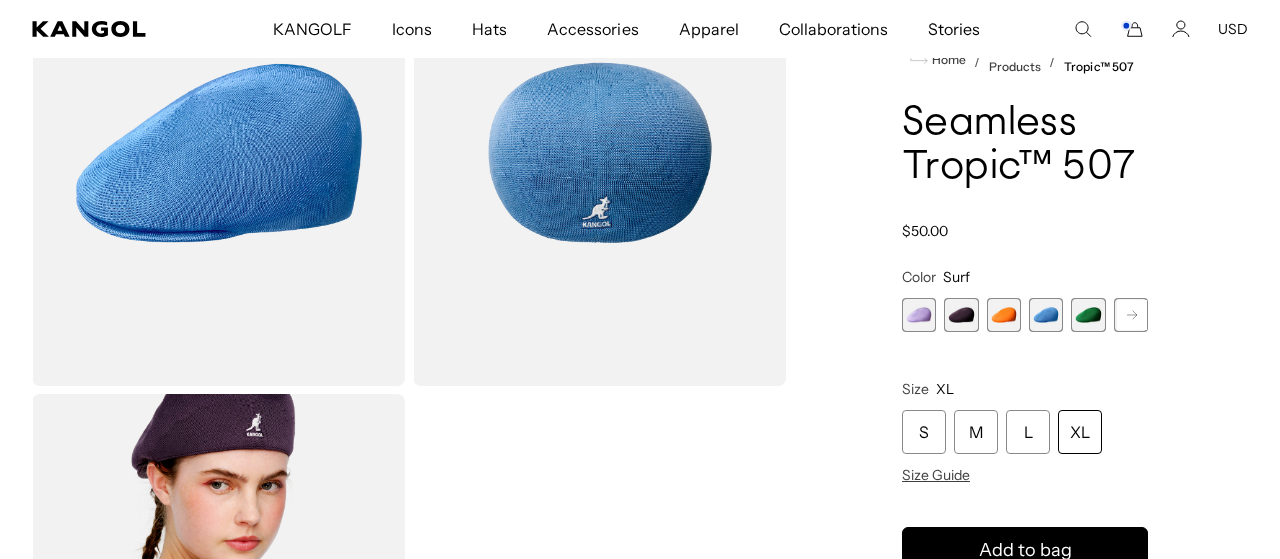 click 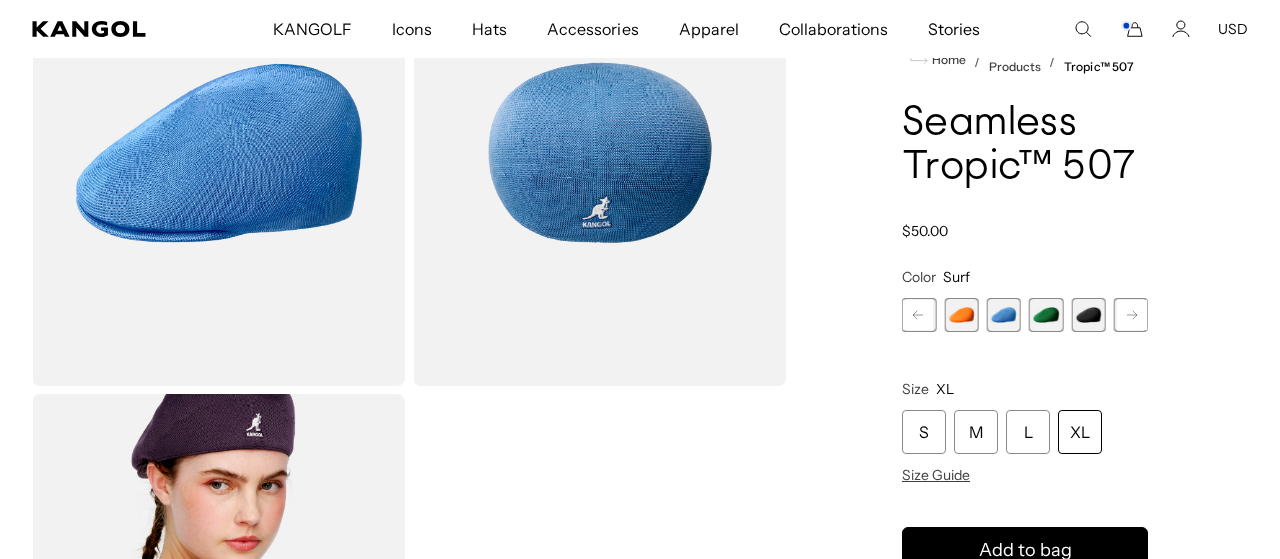 click 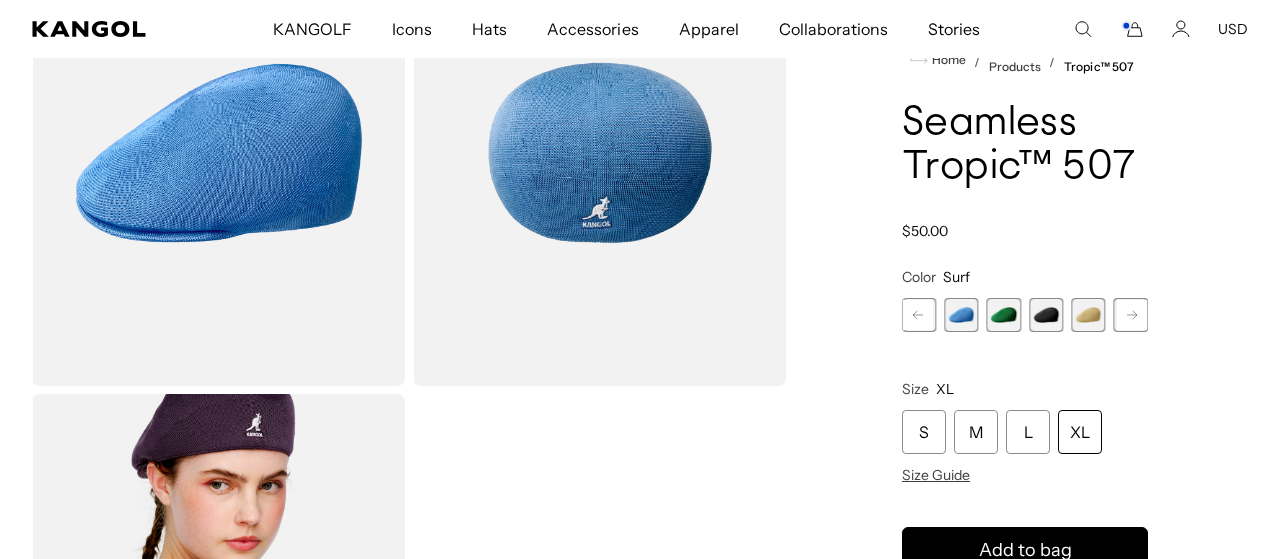 scroll, scrollTop: 0, scrollLeft: 0, axis: both 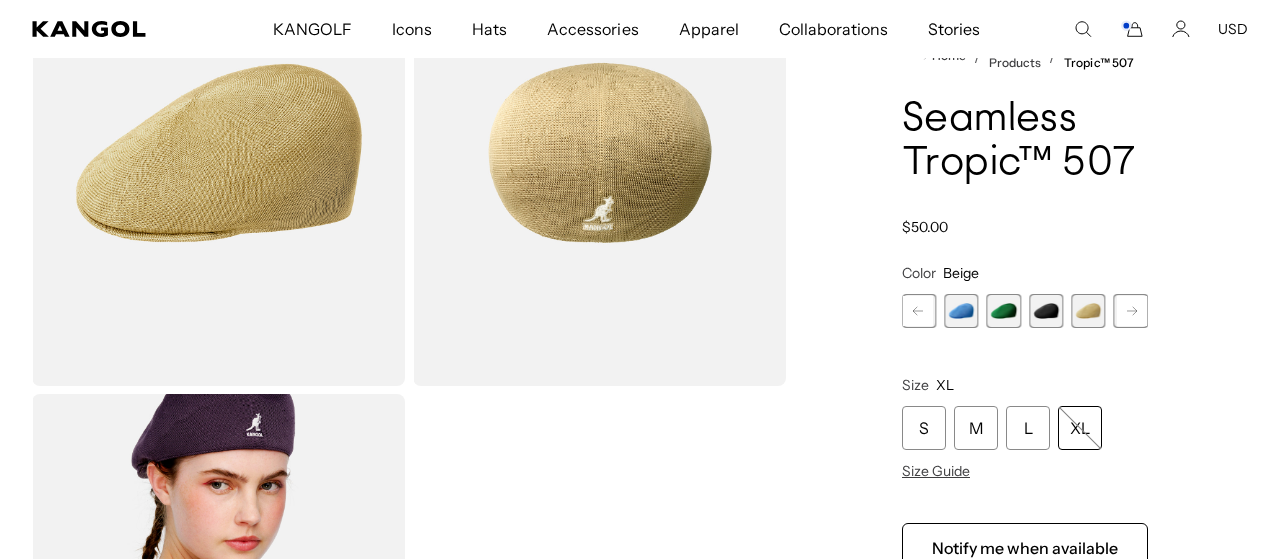 click 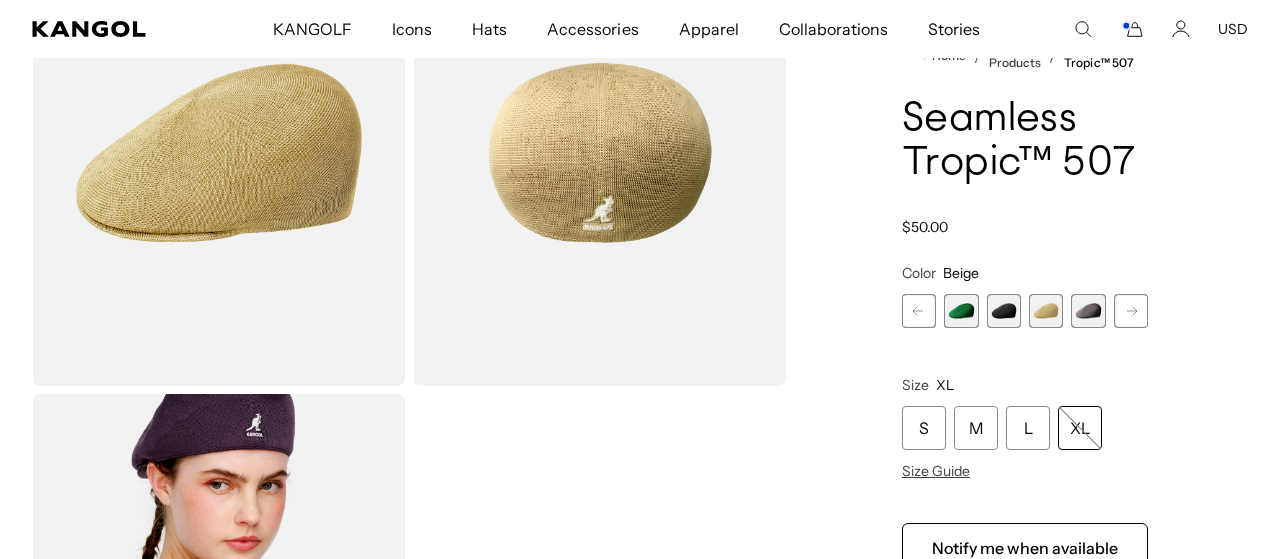 scroll, scrollTop: 0, scrollLeft: 412, axis: horizontal 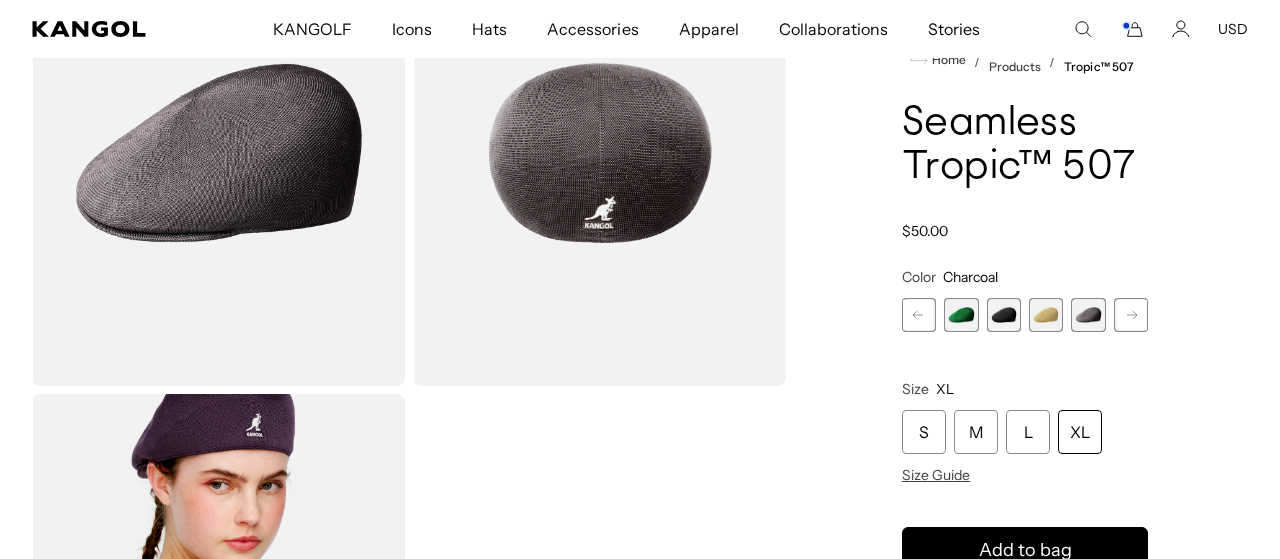 click 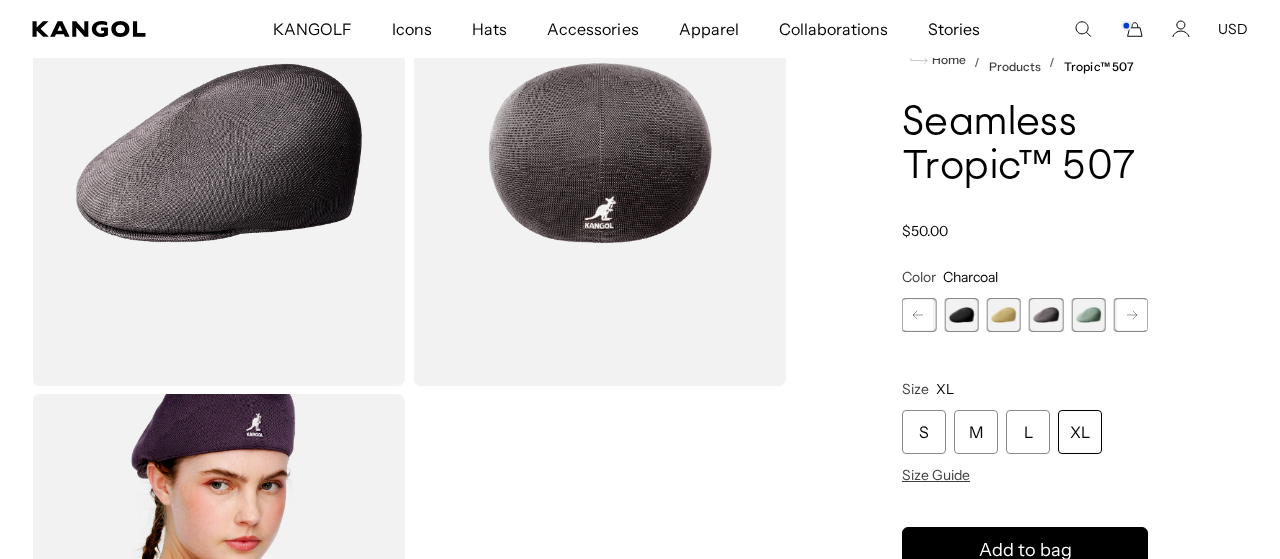 click at bounding box center [1088, 315] 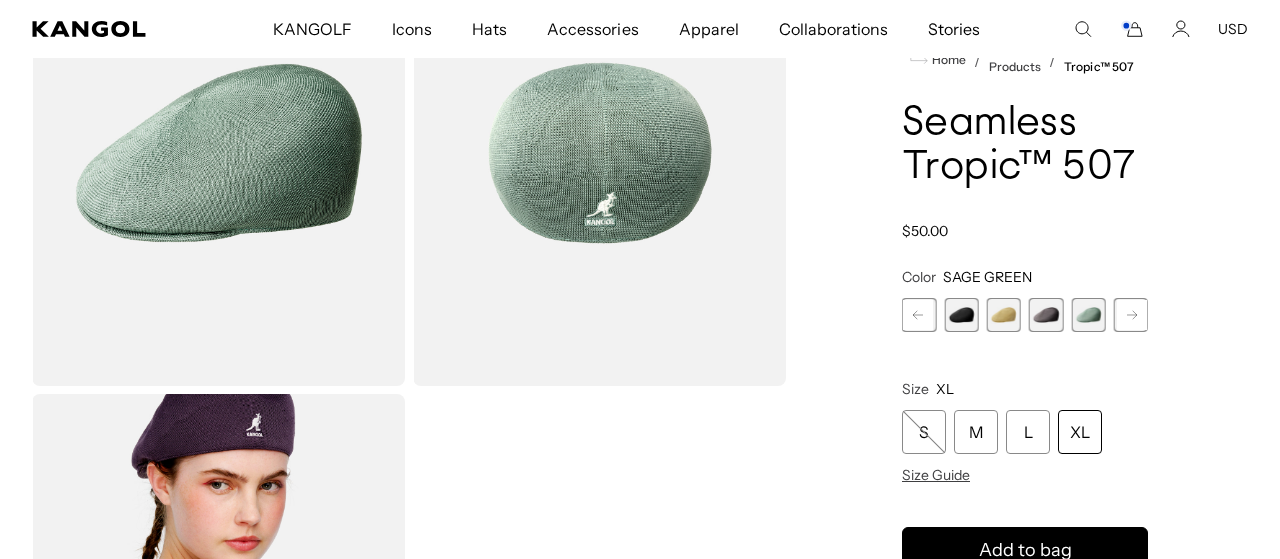 scroll, scrollTop: 0, scrollLeft: 0, axis: both 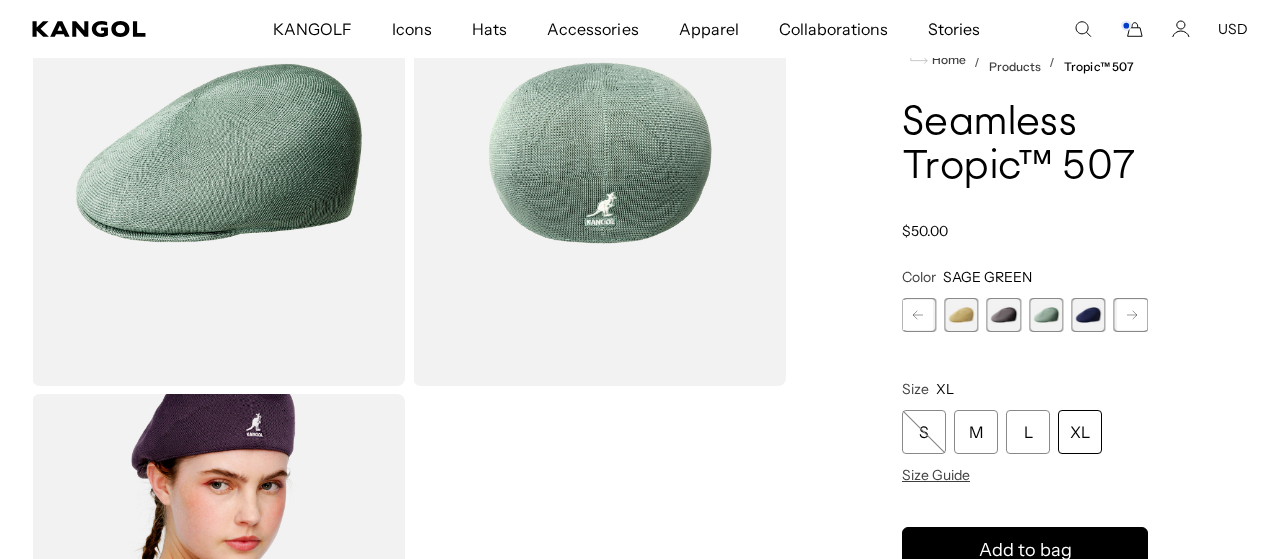 click 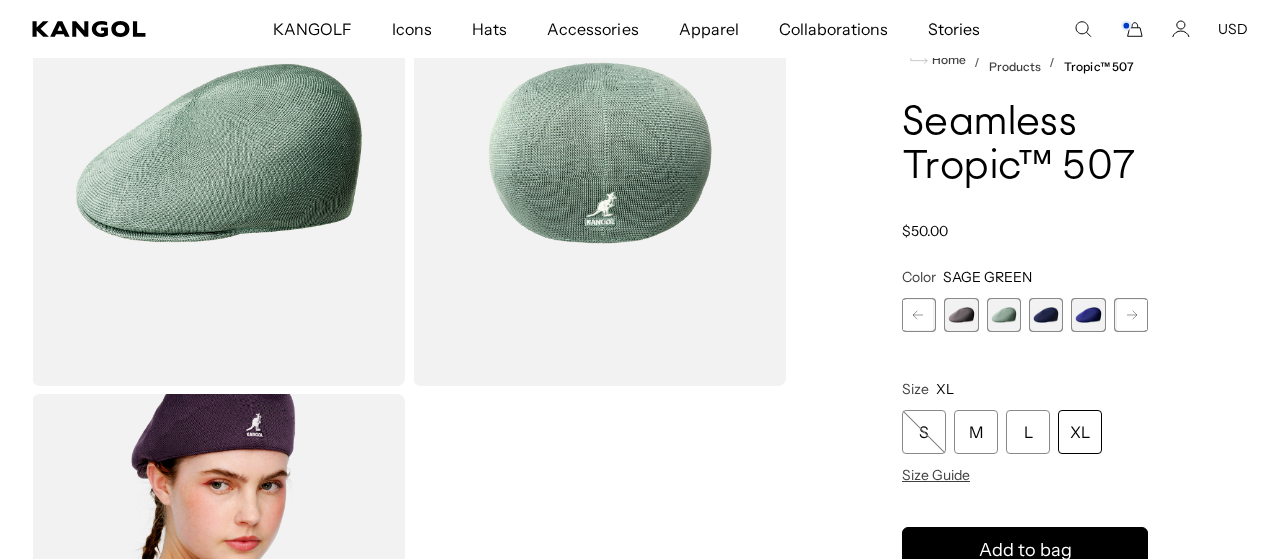 click 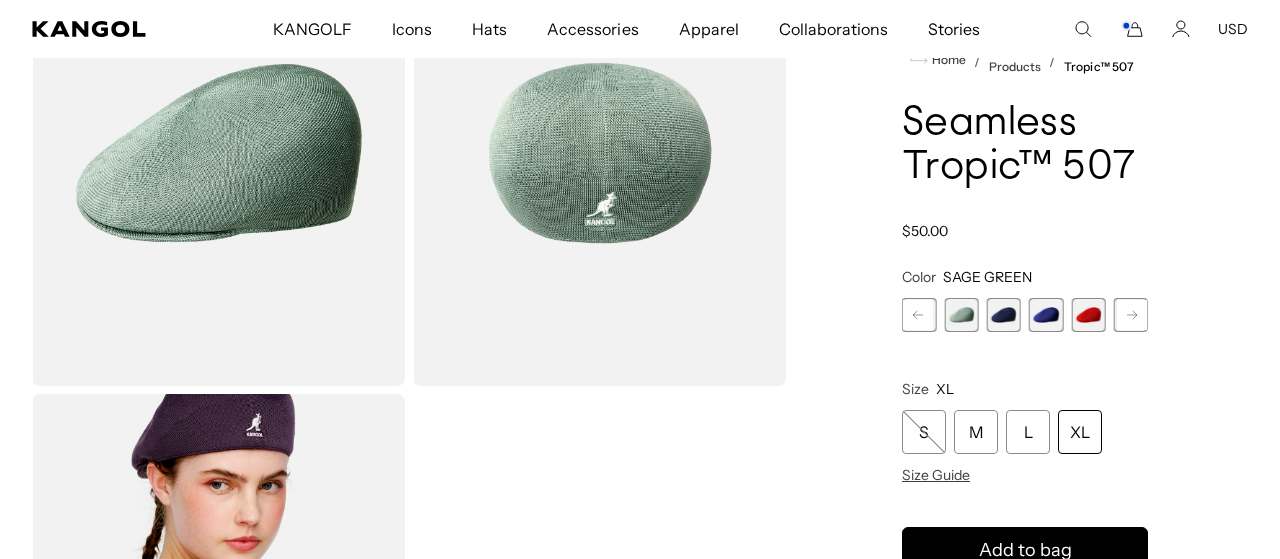 scroll, scrollTop: 0, scrollLeft: 412, axis: horizontal 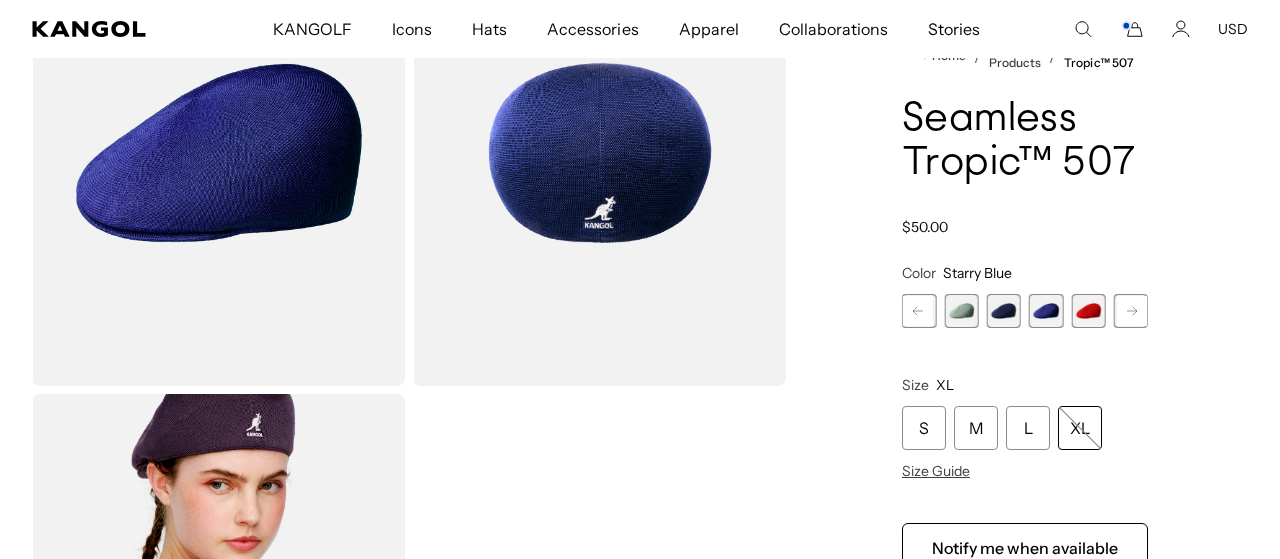 click 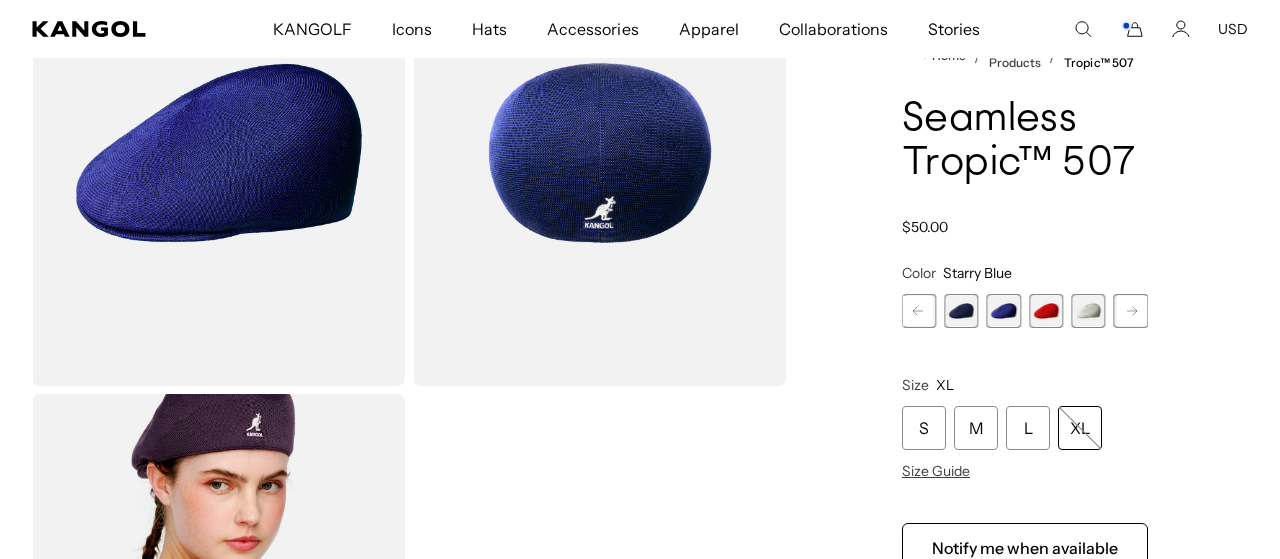 click at bounding box center [1088, 311] 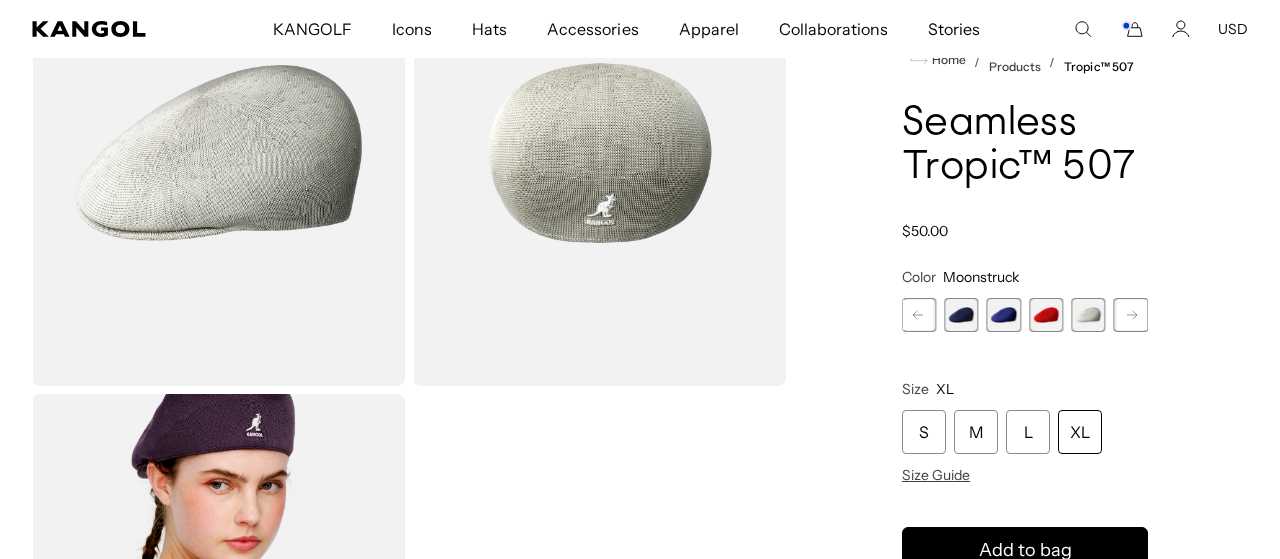 scroll, scrollTop: 0, scrollLeft: 412, axis: horizontal 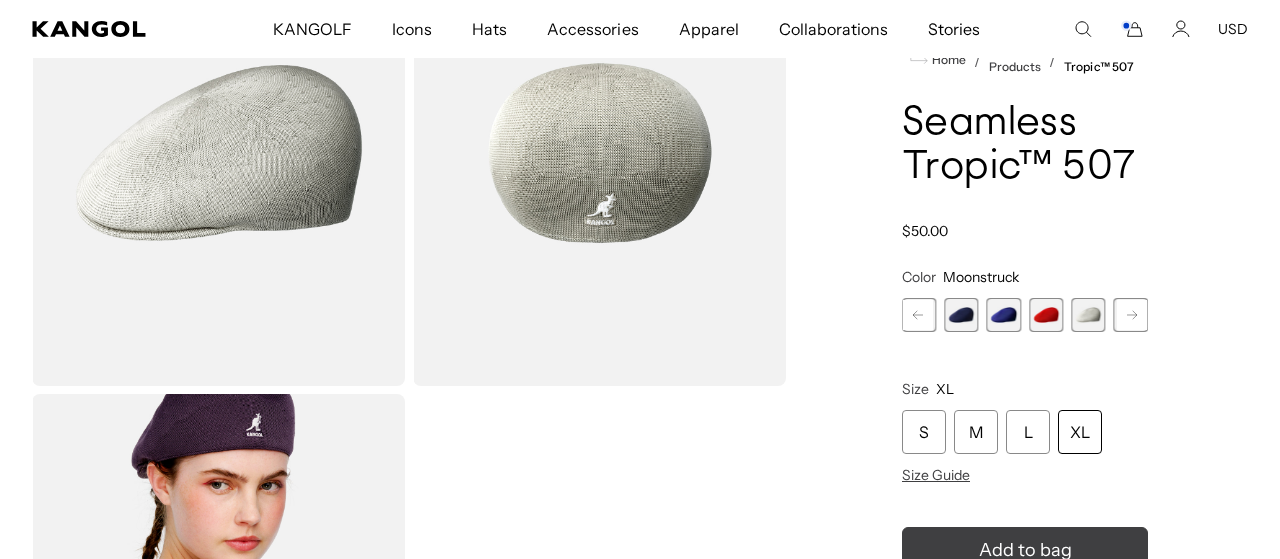 click on "Add to bag" at bounding box center [1025, 550] 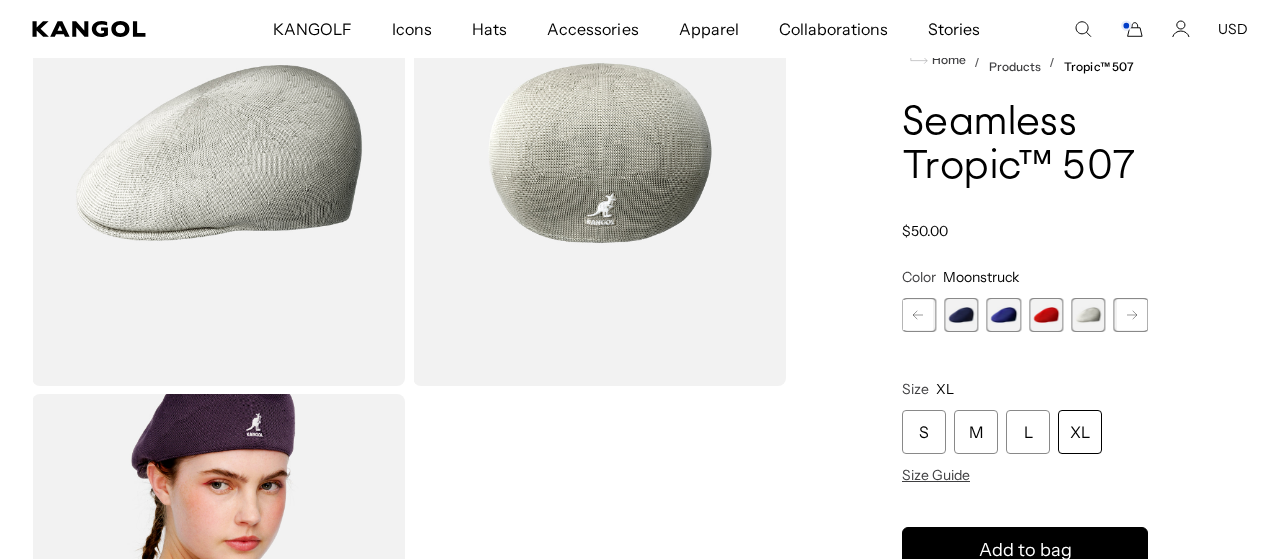 scroll, scrollTop: 0, scrollLeft: 412, axis: horizontal 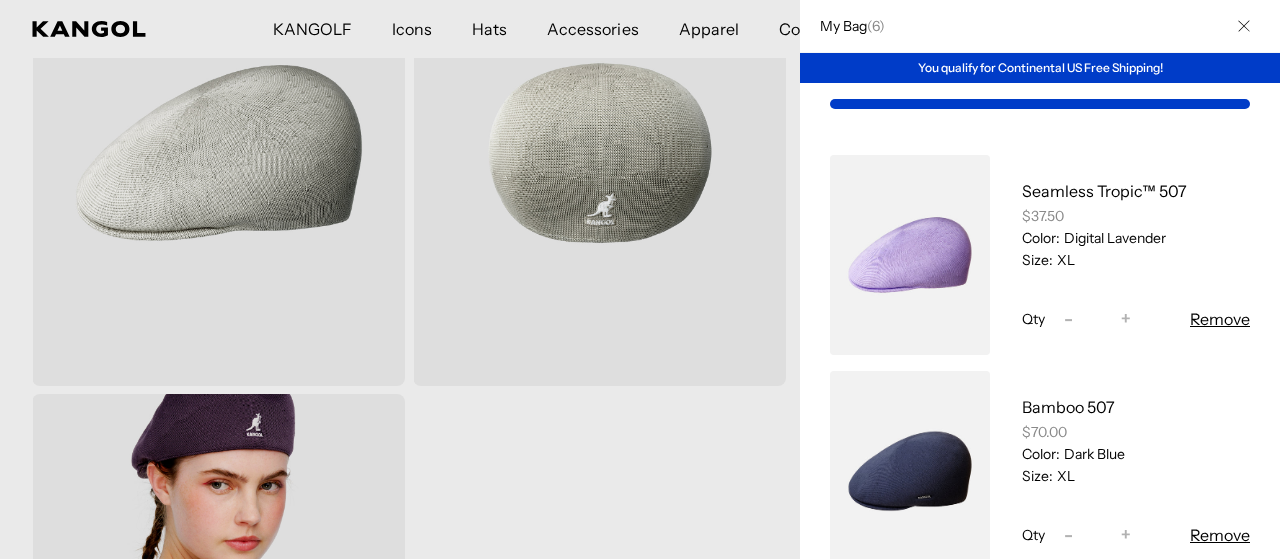 click 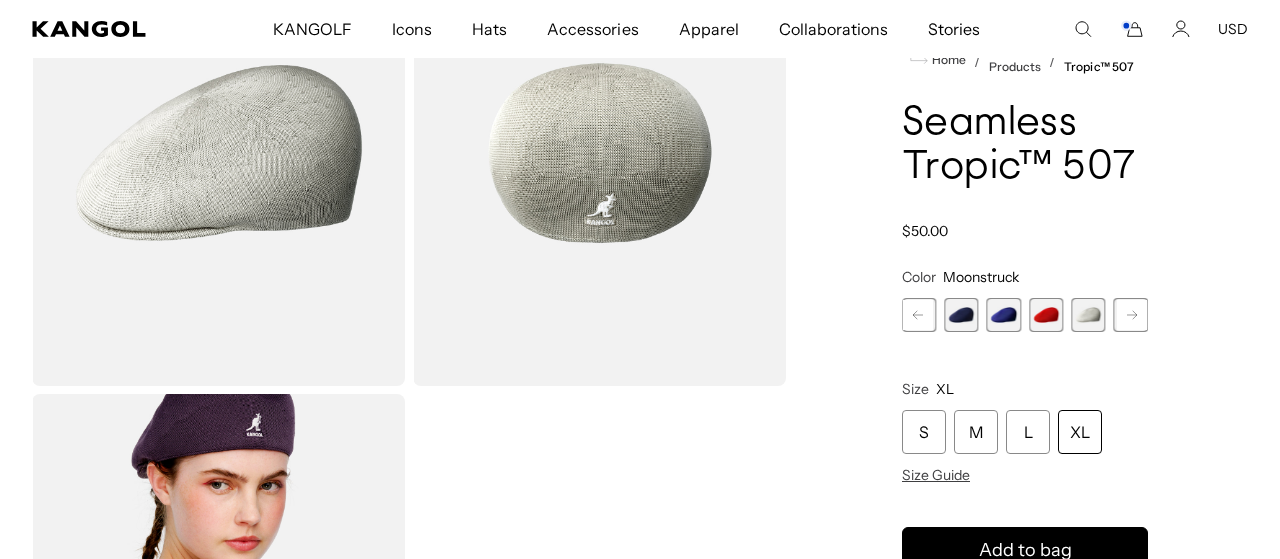 click 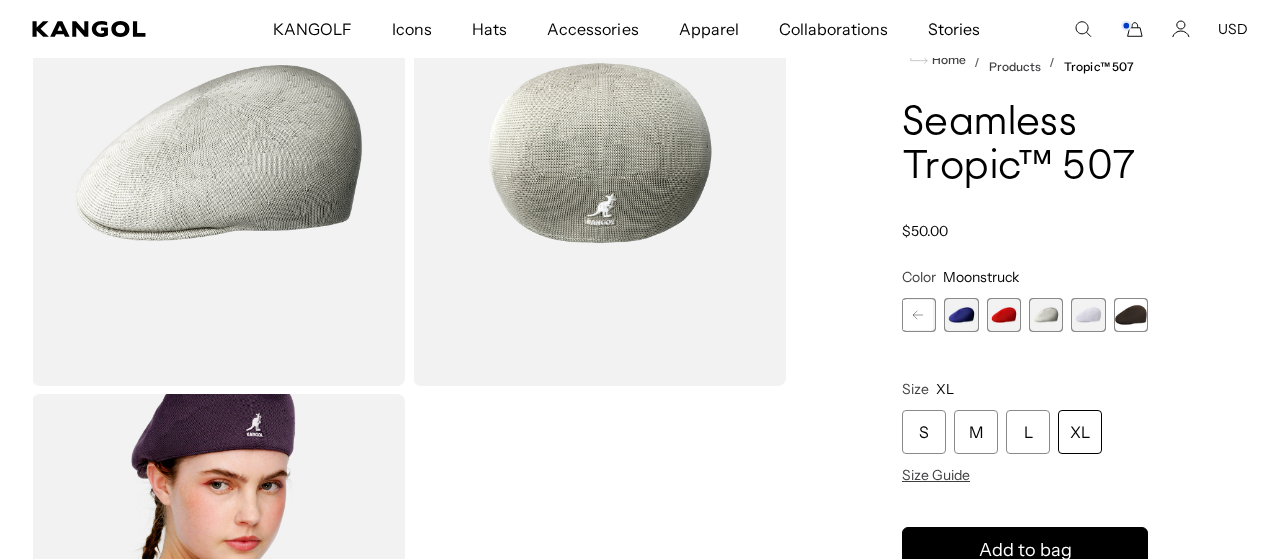scroll, scrollTop: 0, scrollLeft: 0, axis: both 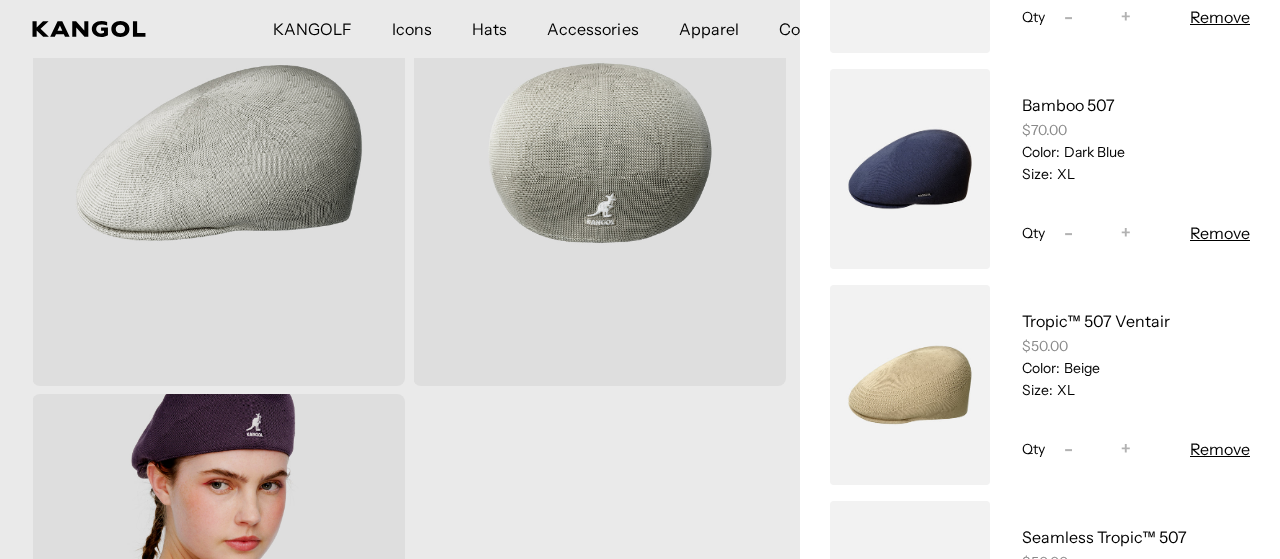 click on "-" at bounding box center [1068, 233] 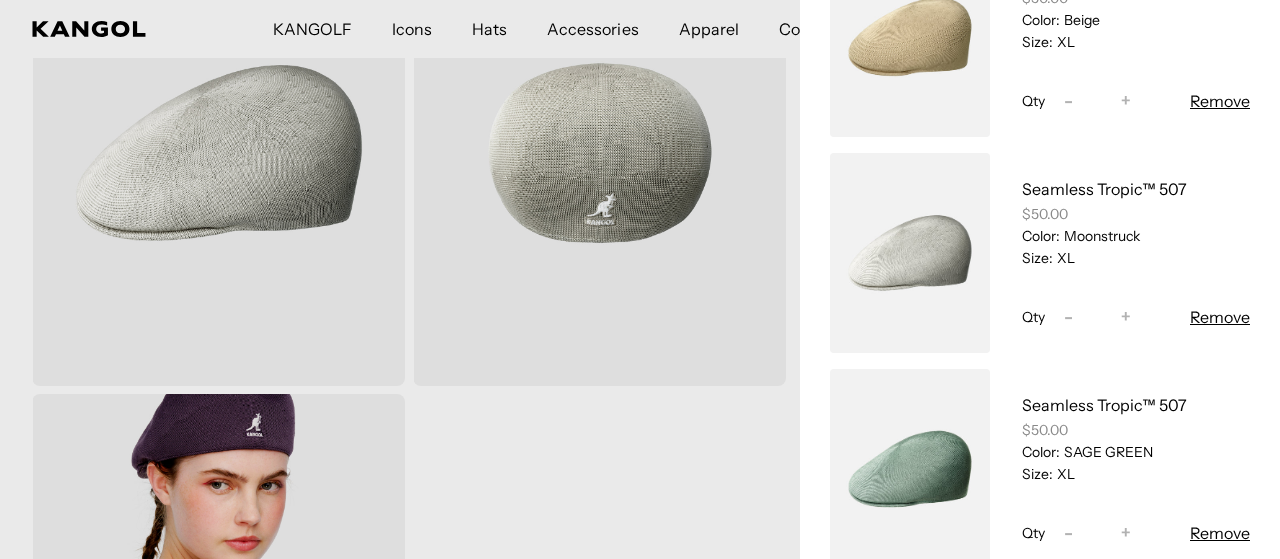 scroll, scrollTop: 449, scrollLeft: 0, axis: vertical 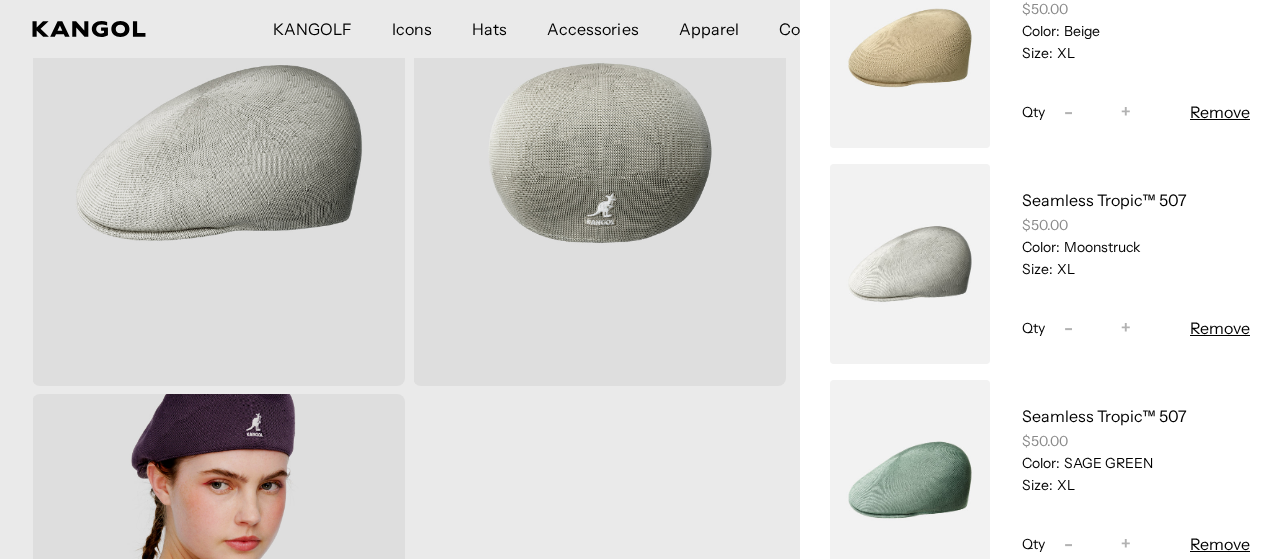 click on "Seamless Tropic™ 507
$37.50
Color:
Digital Lavender
Size:
XL
Qty
Decrease quantity for Seamless Tropic™ 507
-
*
Increase quantity for Seamless Tropic™ 507
+
Remove
Tropic™ 507 Ventair
$50.00
Color:
Beige
Size:
XL
Qty" at bounding box center [1040, 156] 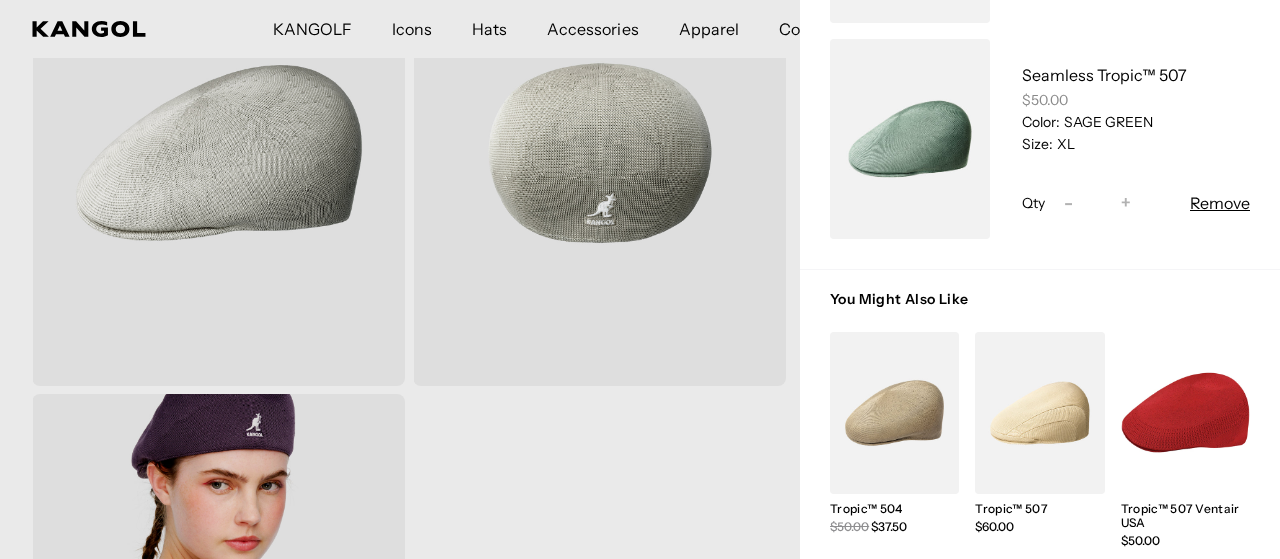 scroll, scrollTop: 518, scrollLeft: 0, axis: vertical 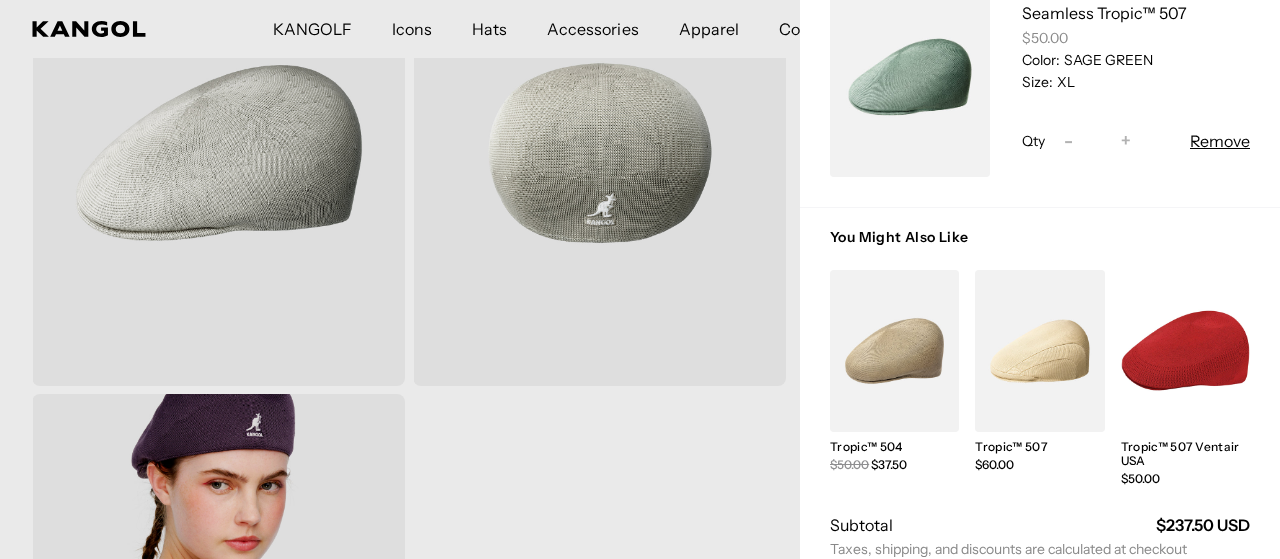 click at bounding box center [640, 279] 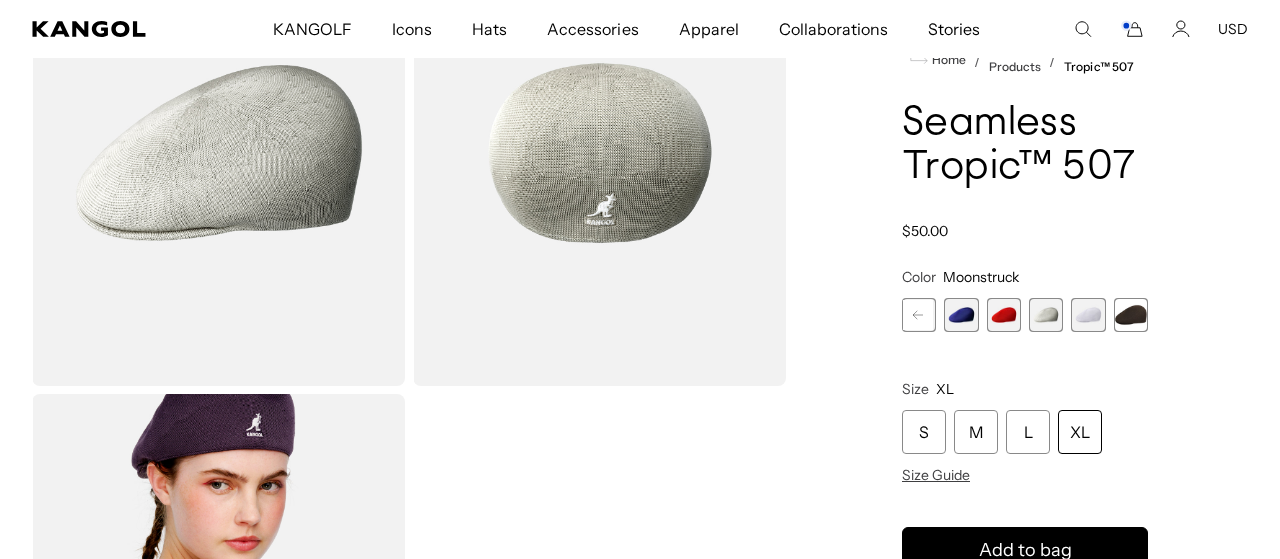 scroll, scrollTop: 0, scrollLeft: 0, axis: both 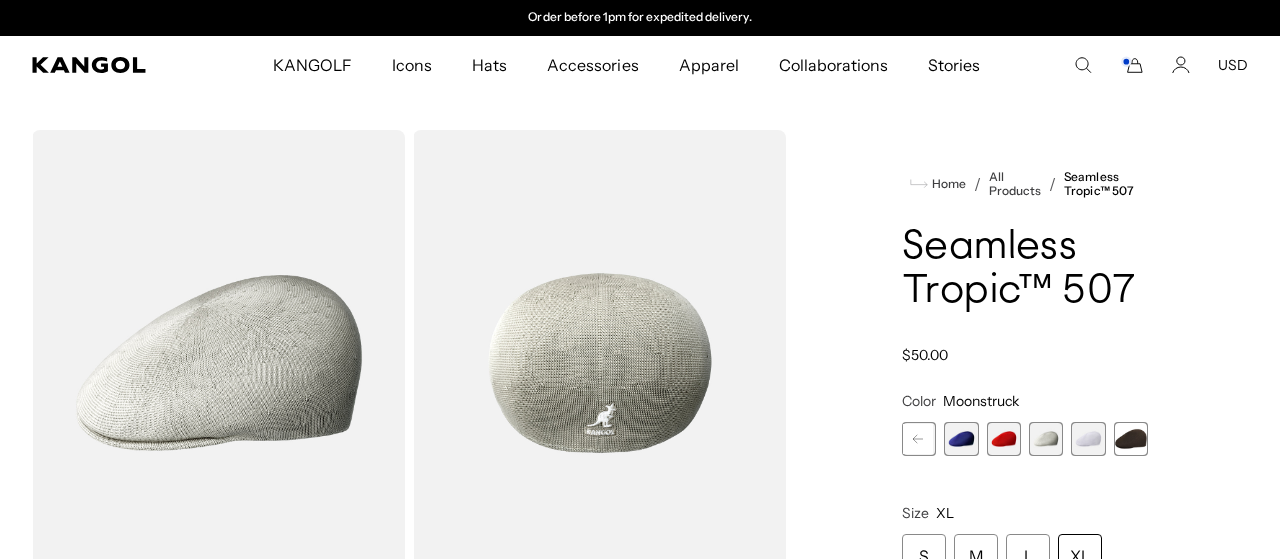 click 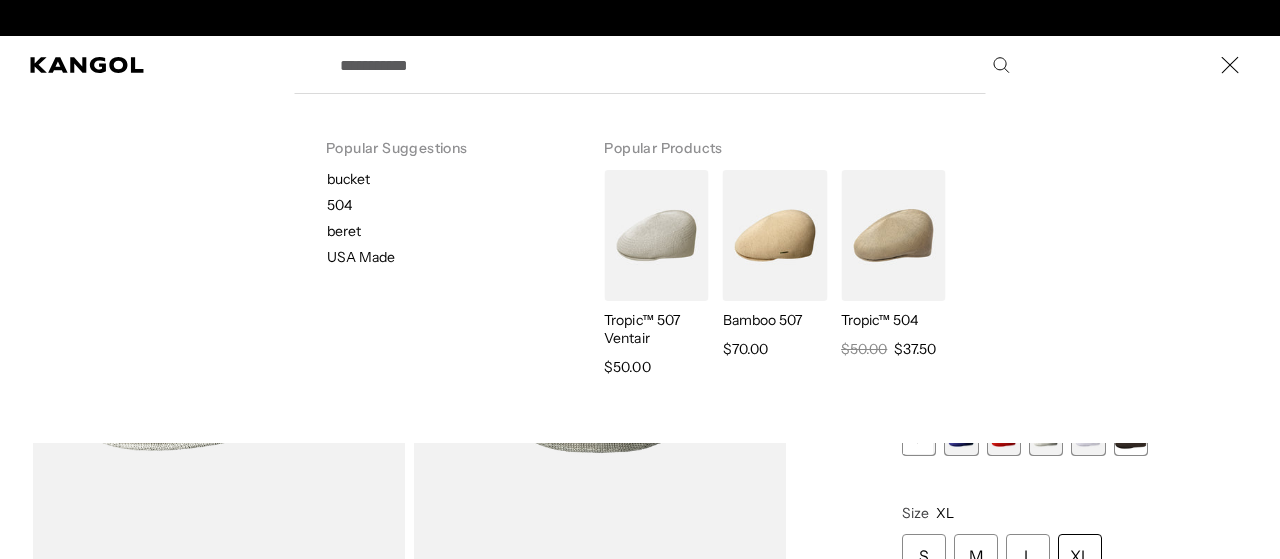 scroll, scrollTop: 0, scrollLeft: 0, axis: both 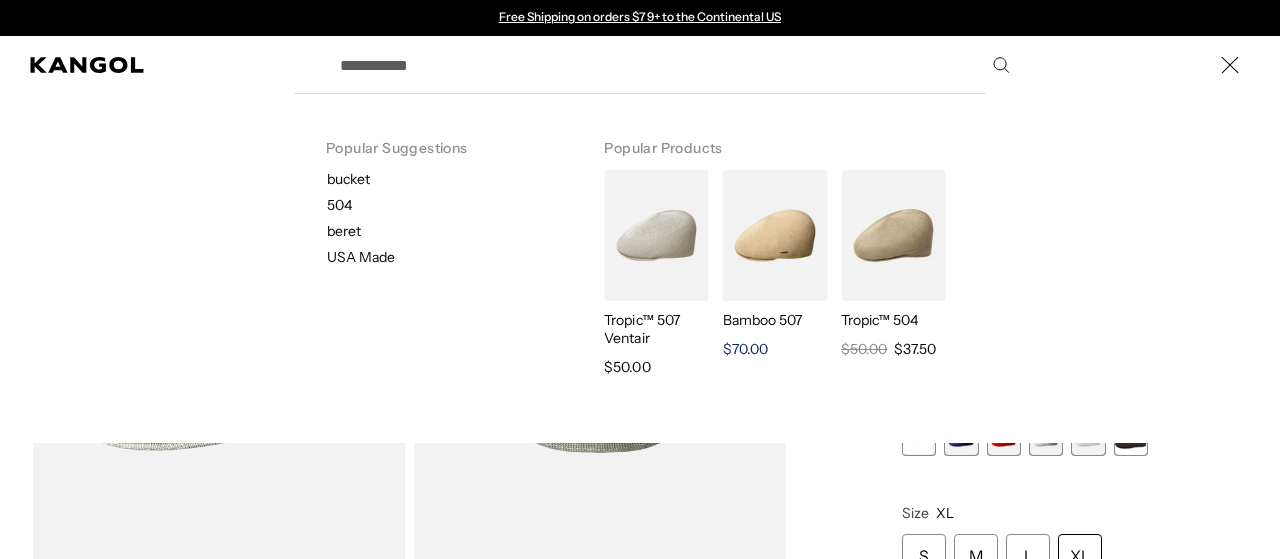 click at bounding box center [775, 235] 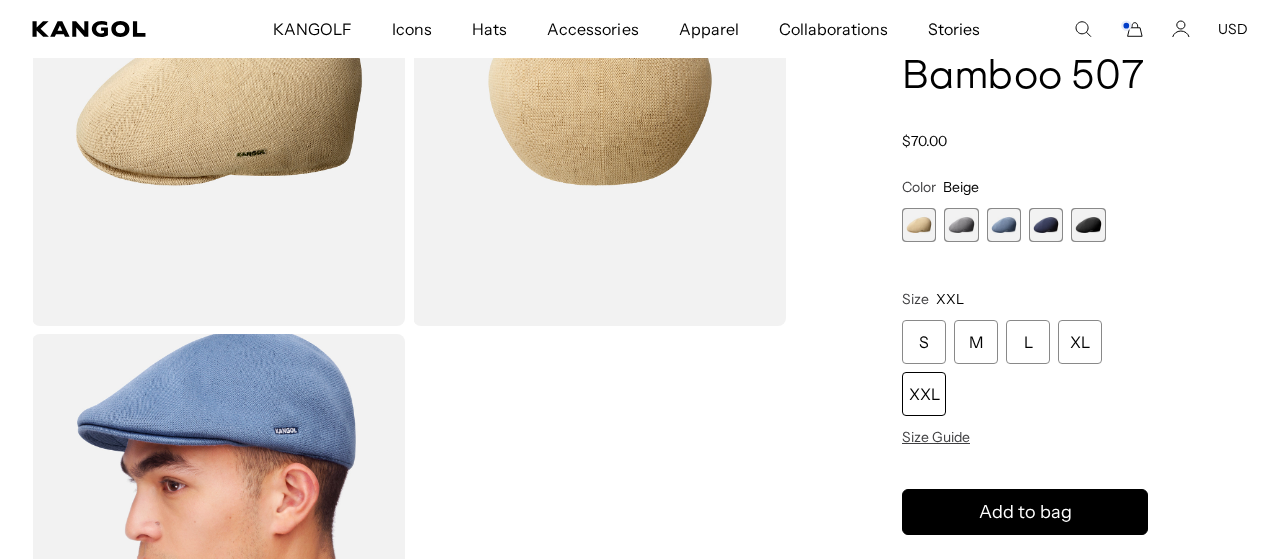 scroll, scrollTop: 270, scrollLeft: 0, axis: vertical 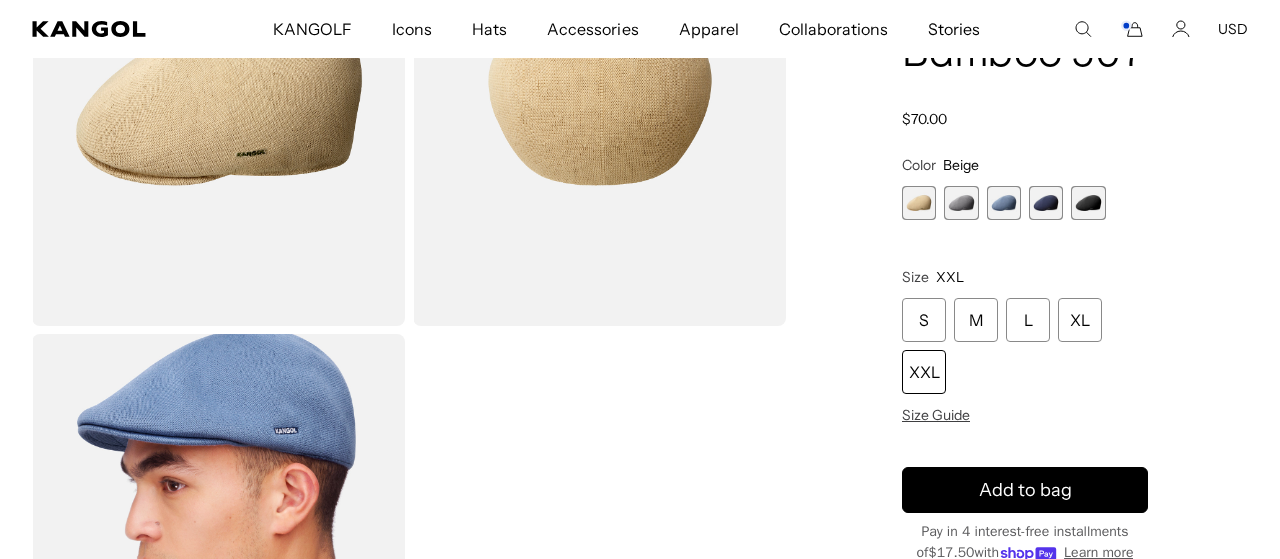 click at bounding box center [919, 203] 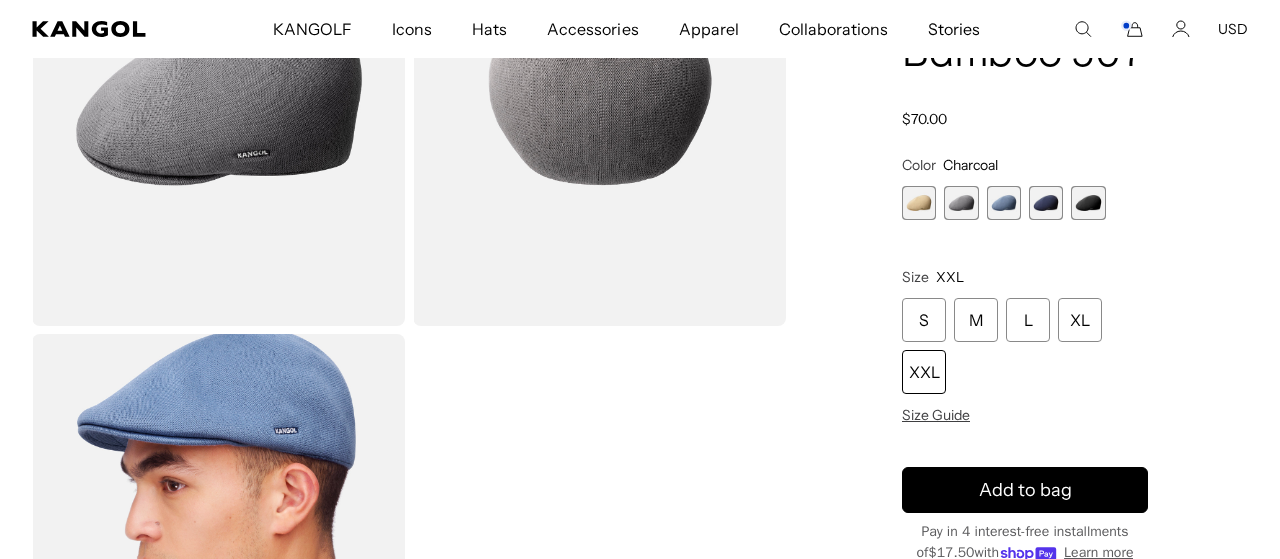 scroll, scrollTop: 0, scrollLeft: 0, axis: both 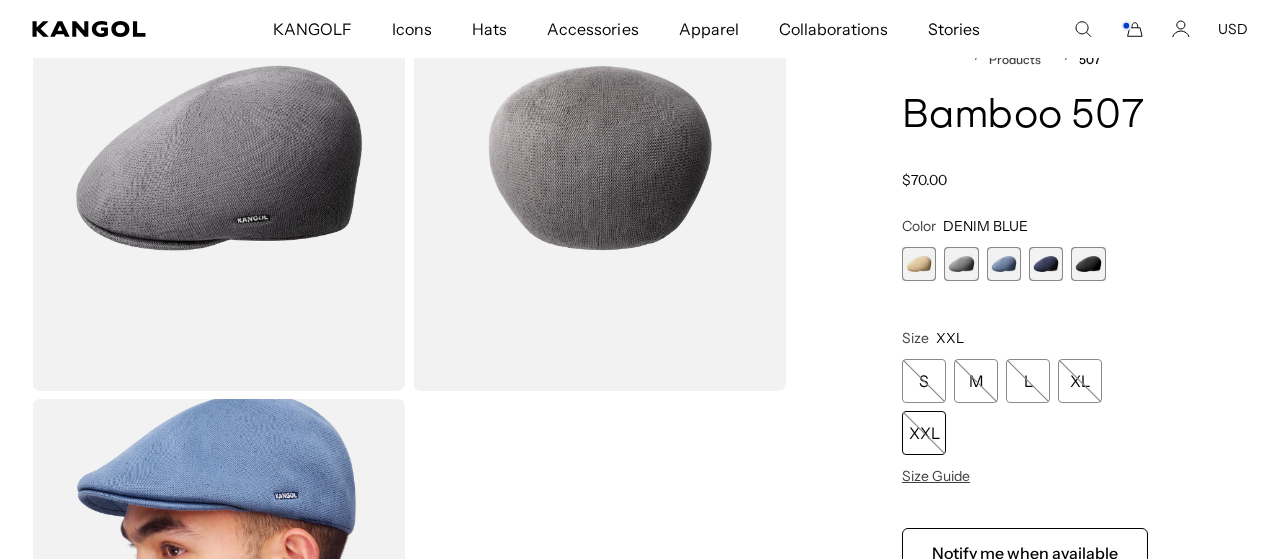click 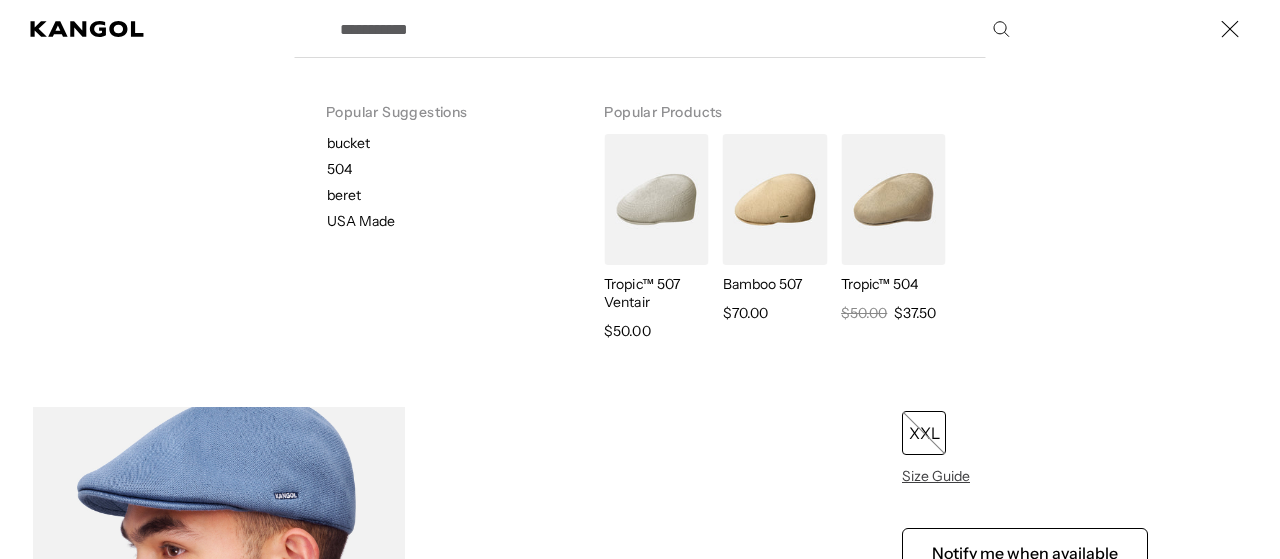 scroll, scrollTop: 0, scrollLeft: 0, axis: both 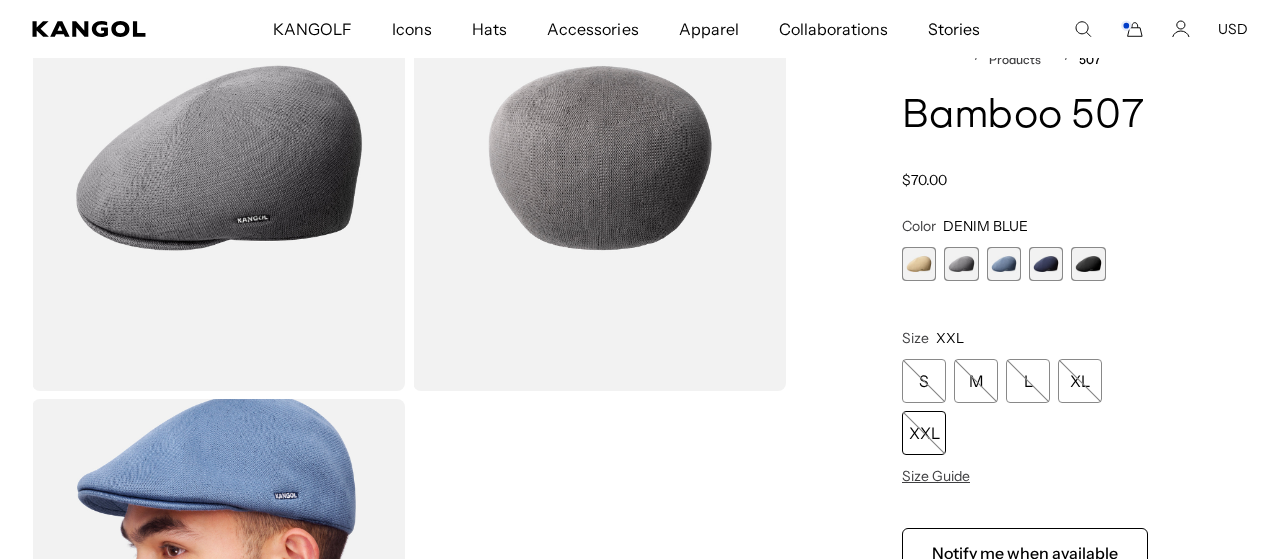 click at bounding box center (961, 264) 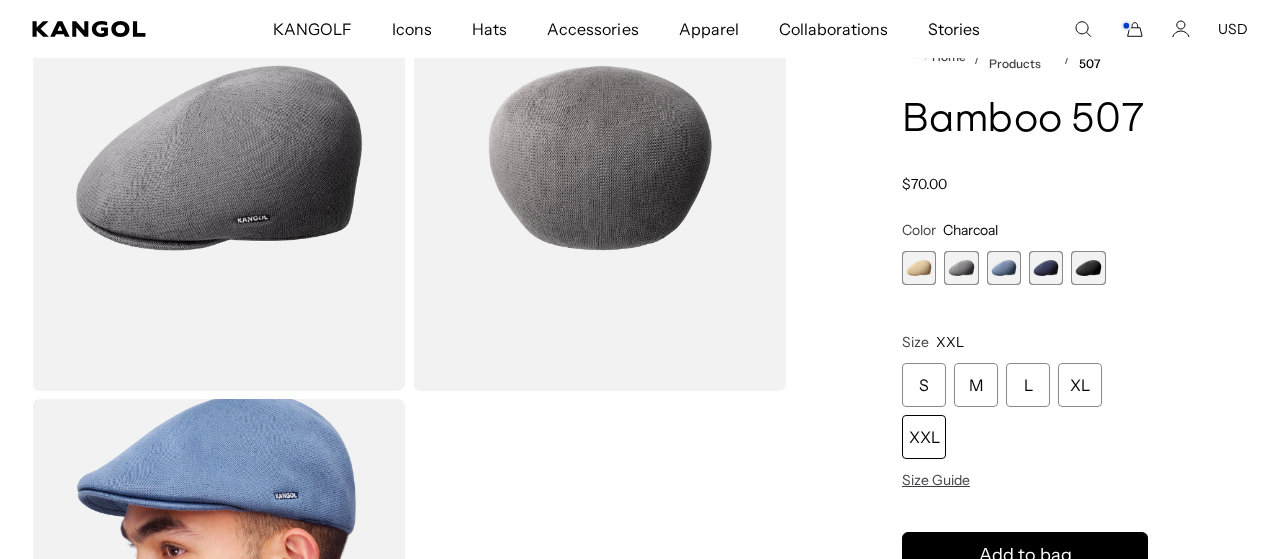 scroll, scrollTop: 0, scrollLeft: 412, axis: horizontal 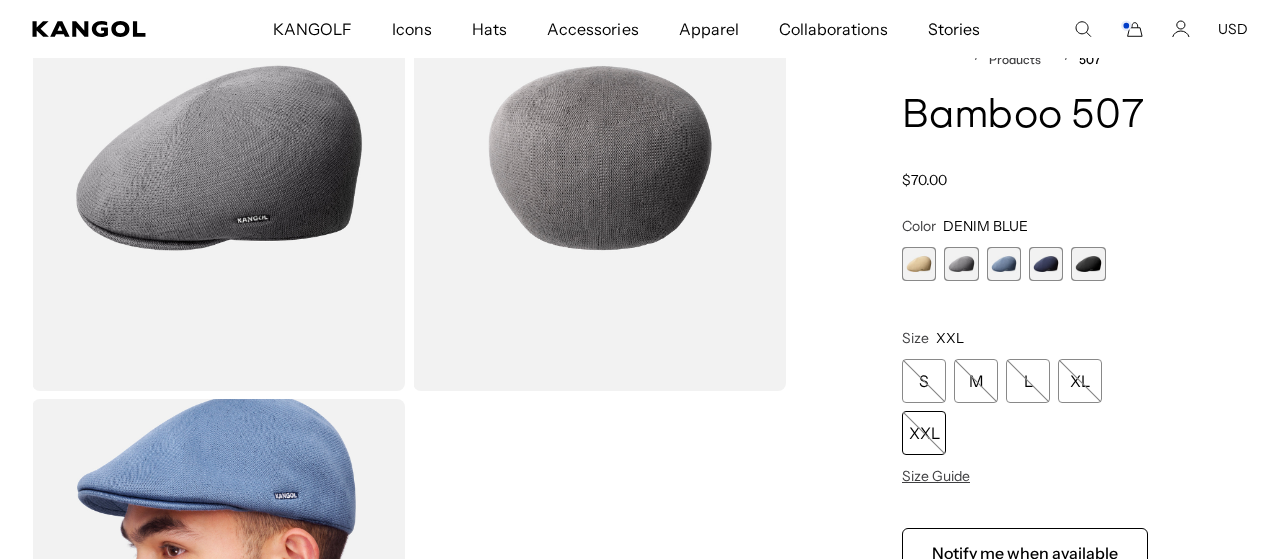click at bounding box center (1046, 264) 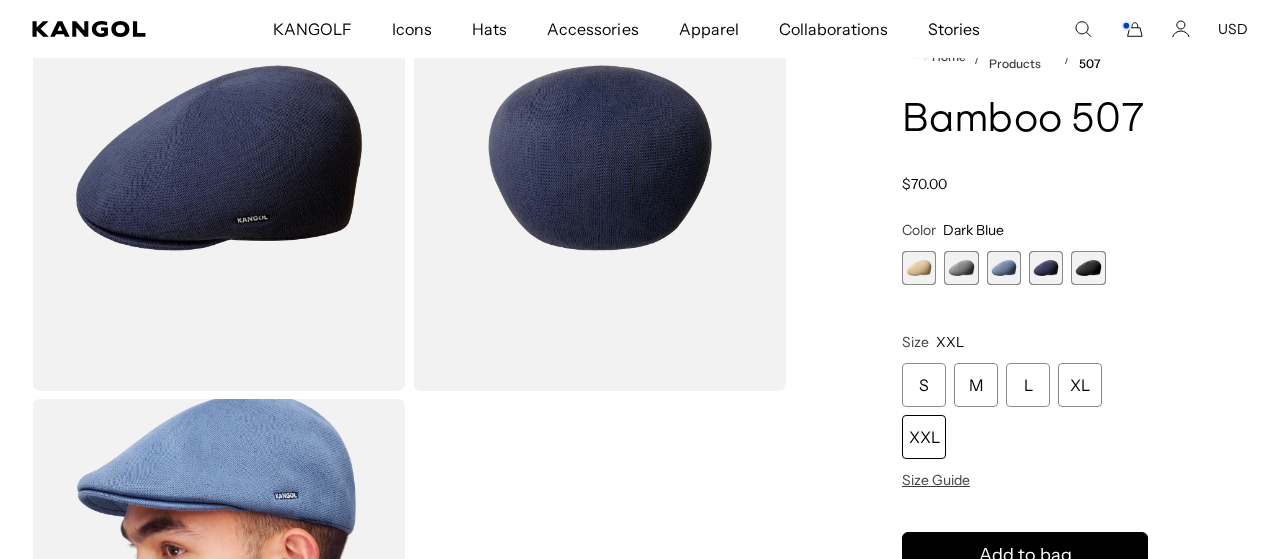 scroll, scrollTop: 0, scrollLeft: 412, axis: horizontal 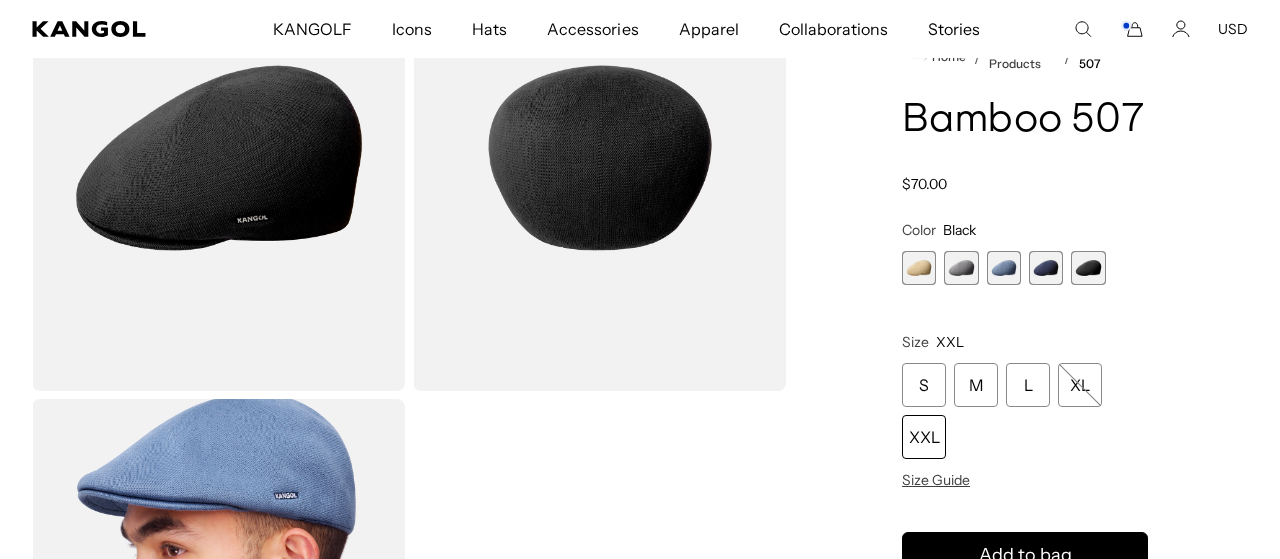 click at bounding box center [919, 268] 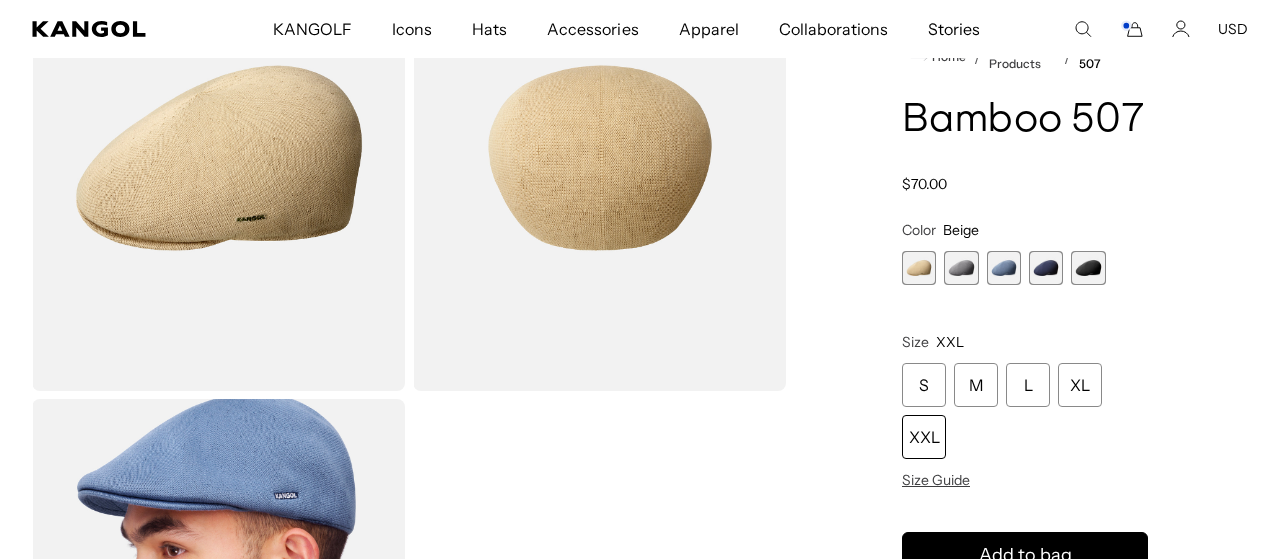scroll, scrollTop: 0, scrollLeft: 412, axis: horizontal 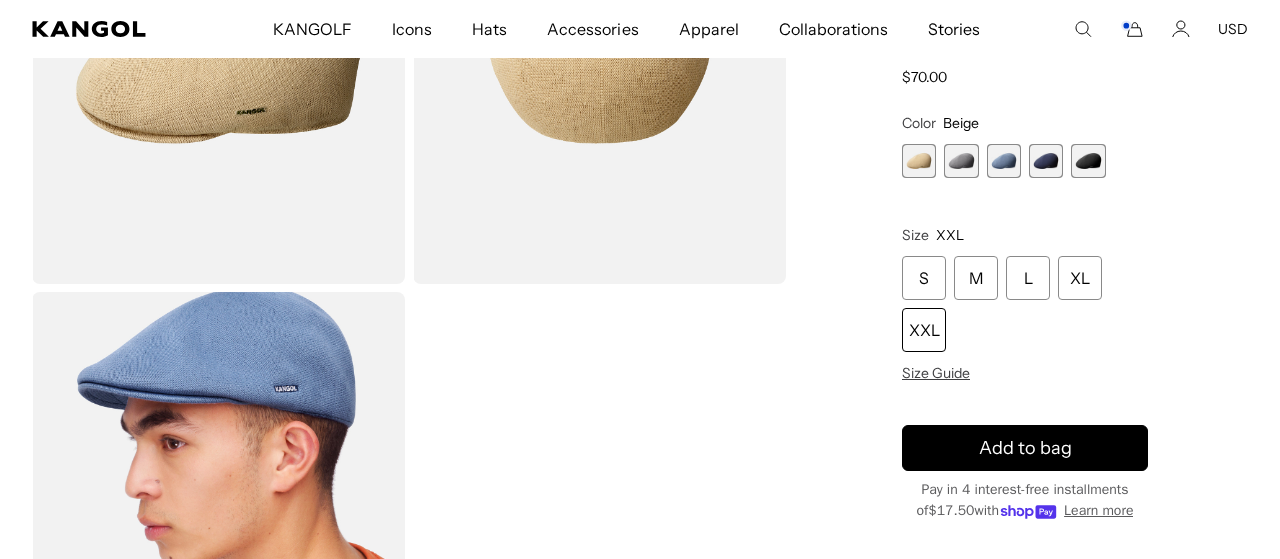 drag, startPoint x: 1277, startPoint y: 89, endPoint x: 1253, endPoint y: 140, distance: 56.364883 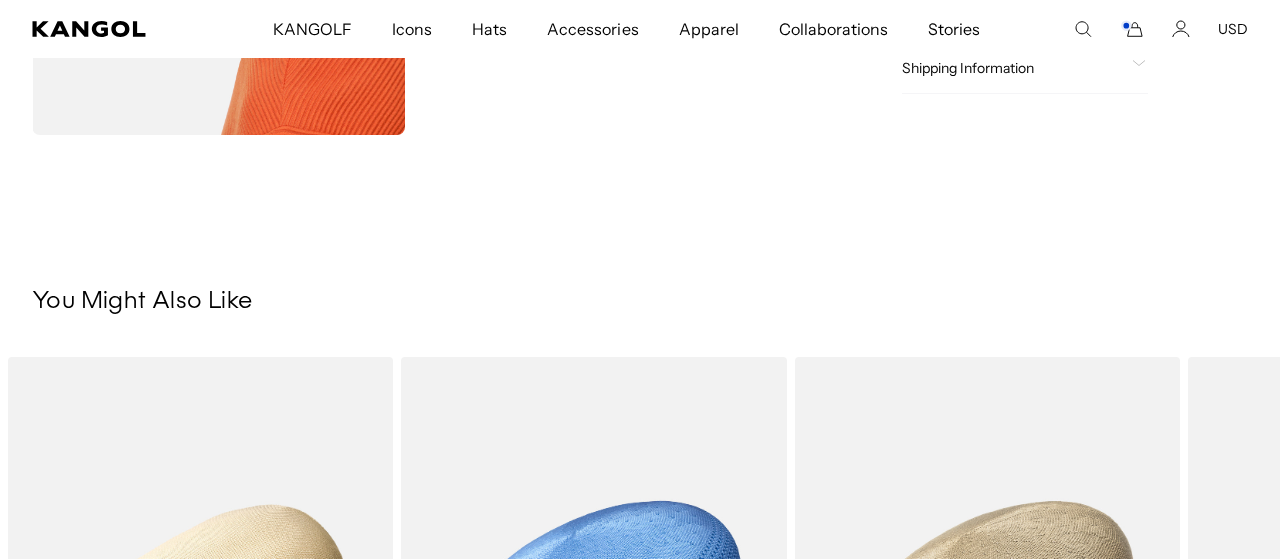 scroll, scrollTop: 1164, scrollLeft: 0, axis: vertical 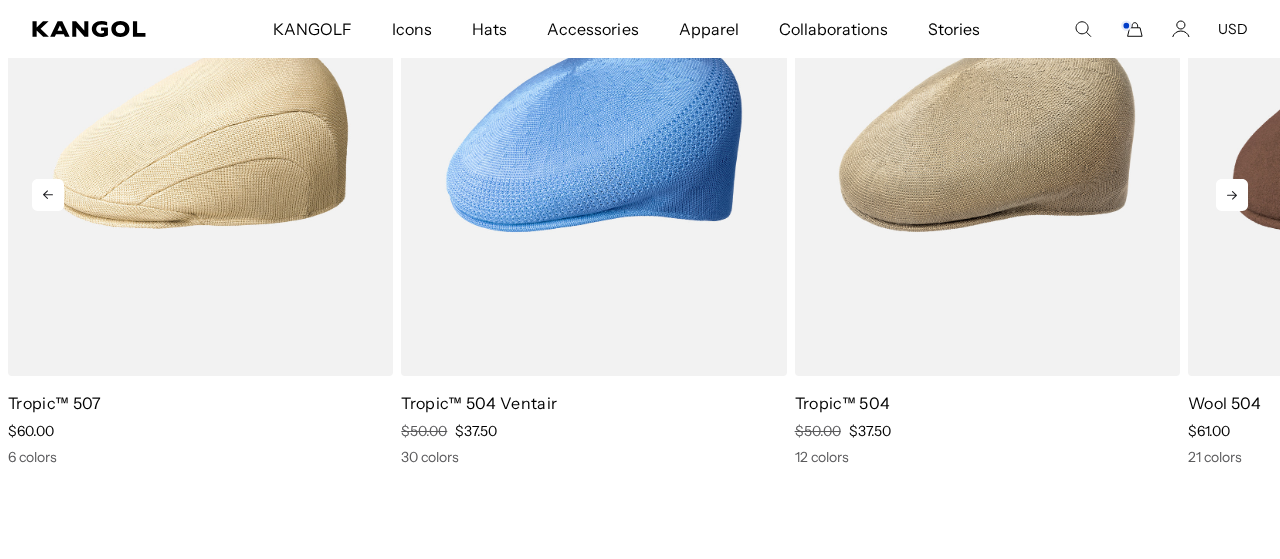 click 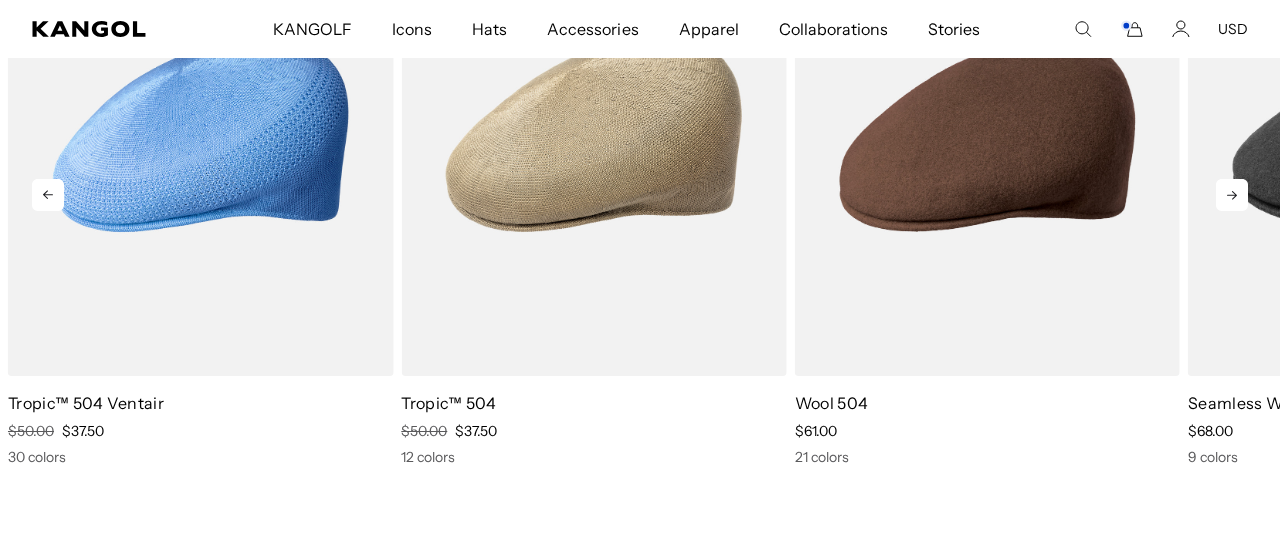click 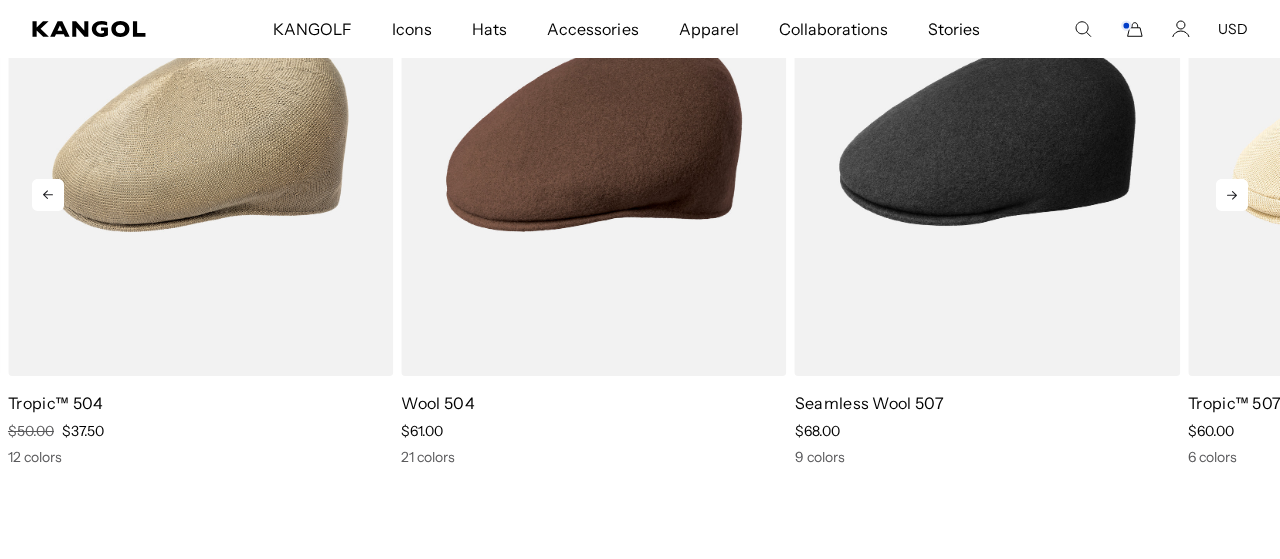 scroll, scrollTop: 0, scrollLeft: 0, axis: both 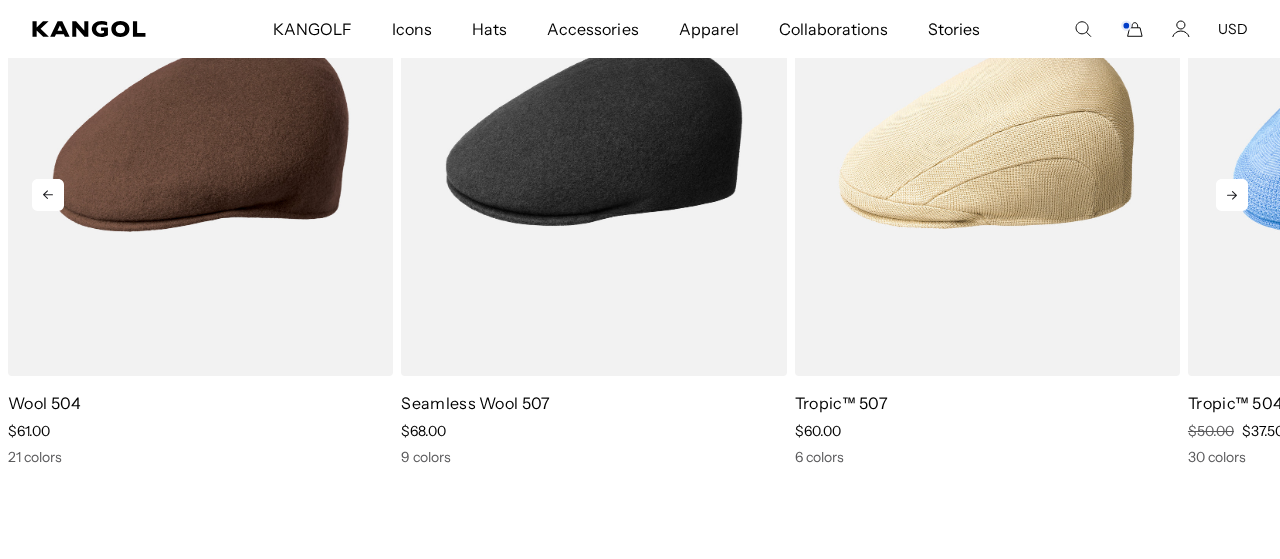 click 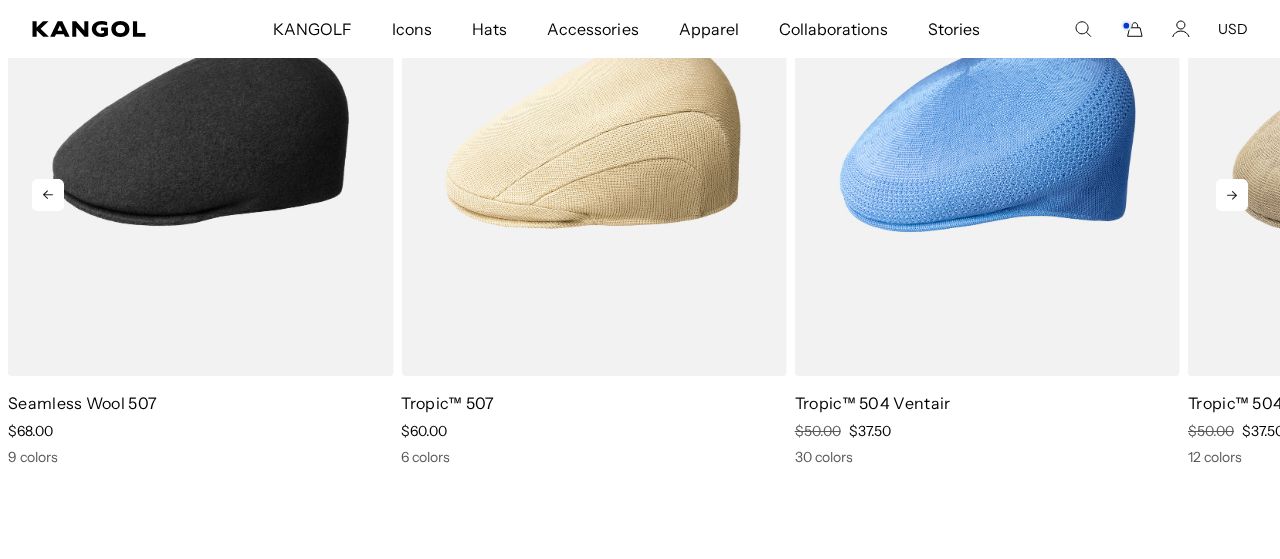 scroll, scrollTop: 0, scrollLeft: 412, axis: horizontal 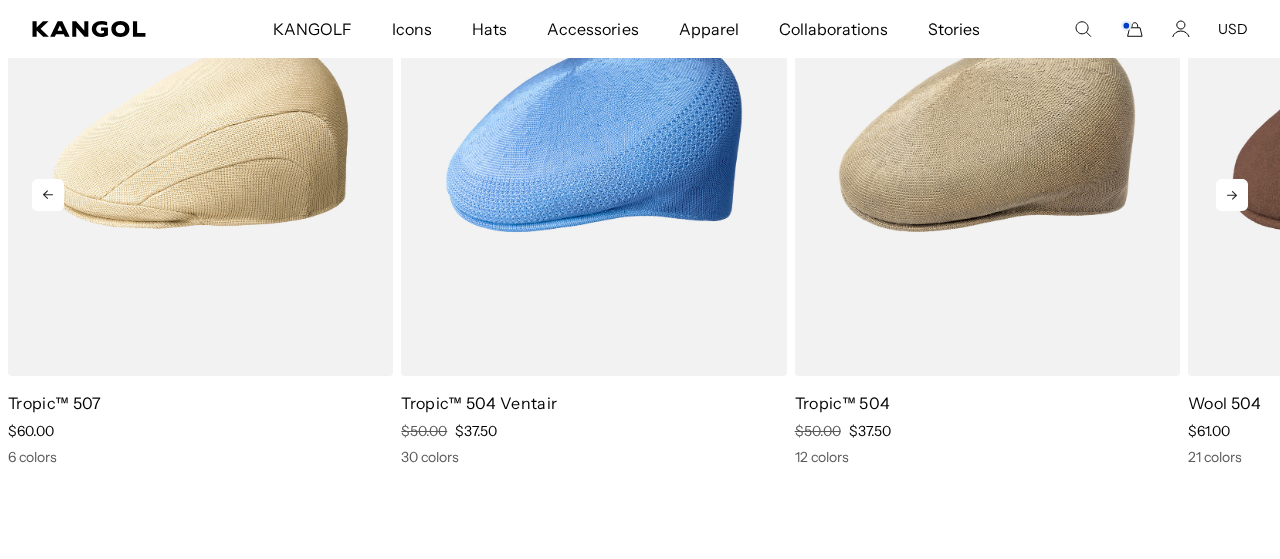 click 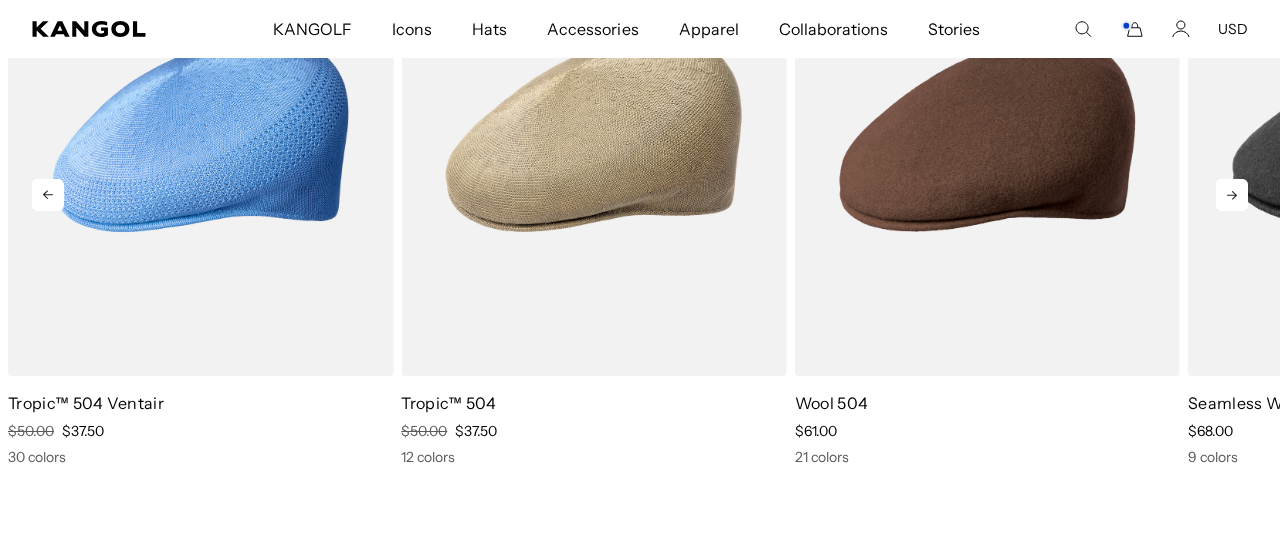 click 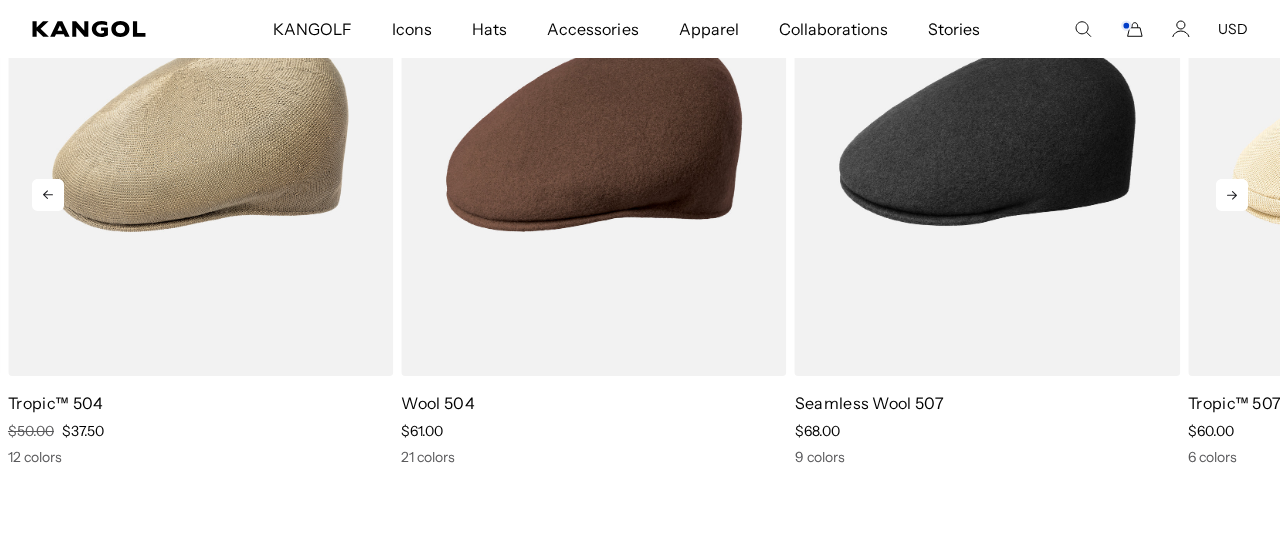 scroll, scrollTop: 0, scrollLeft: 0, axis: both 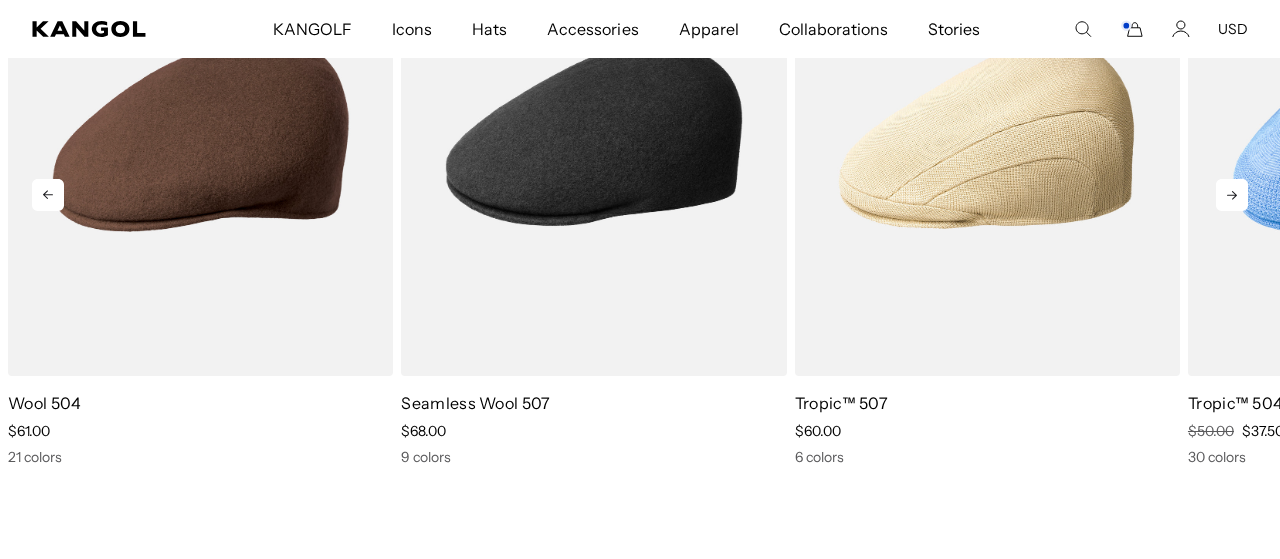 click 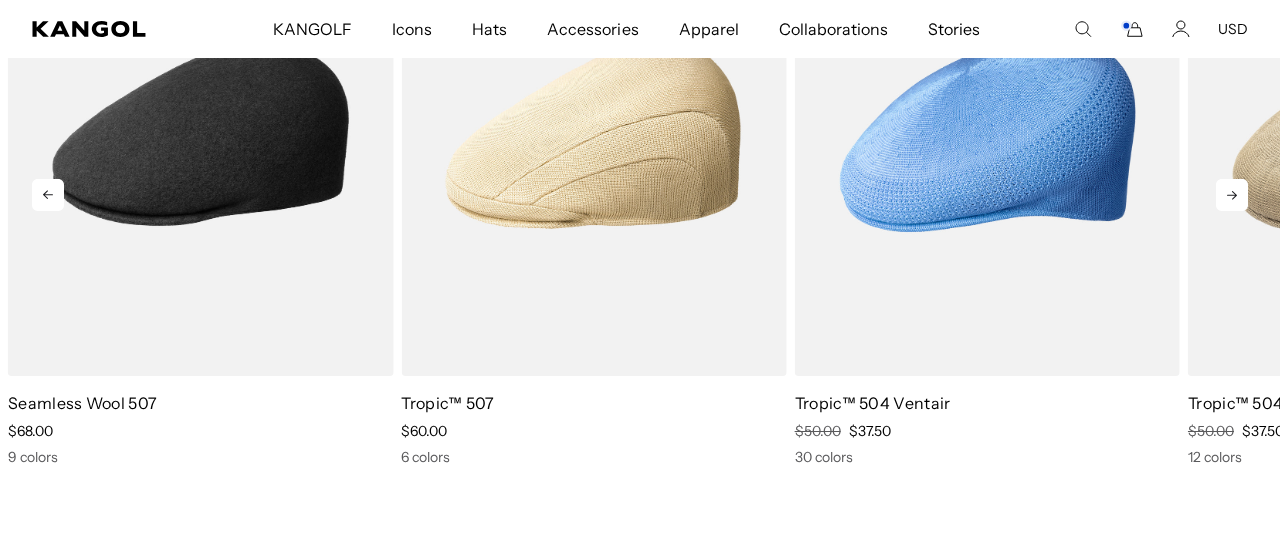 click 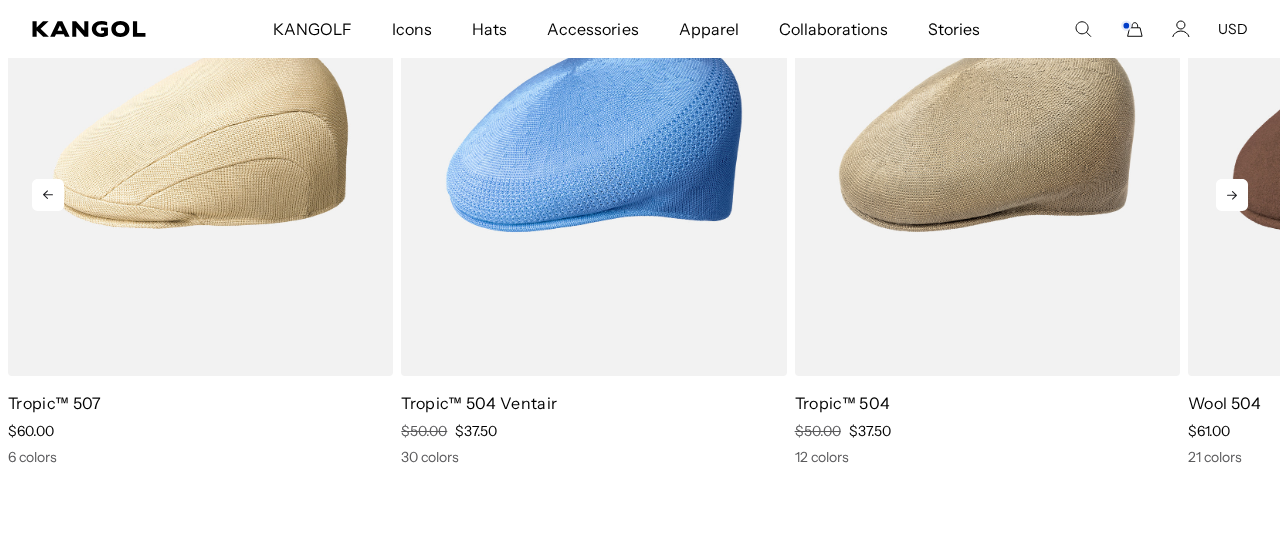 scroll, scrollTop: 0, scrollLeft: 412, axis: horizontal 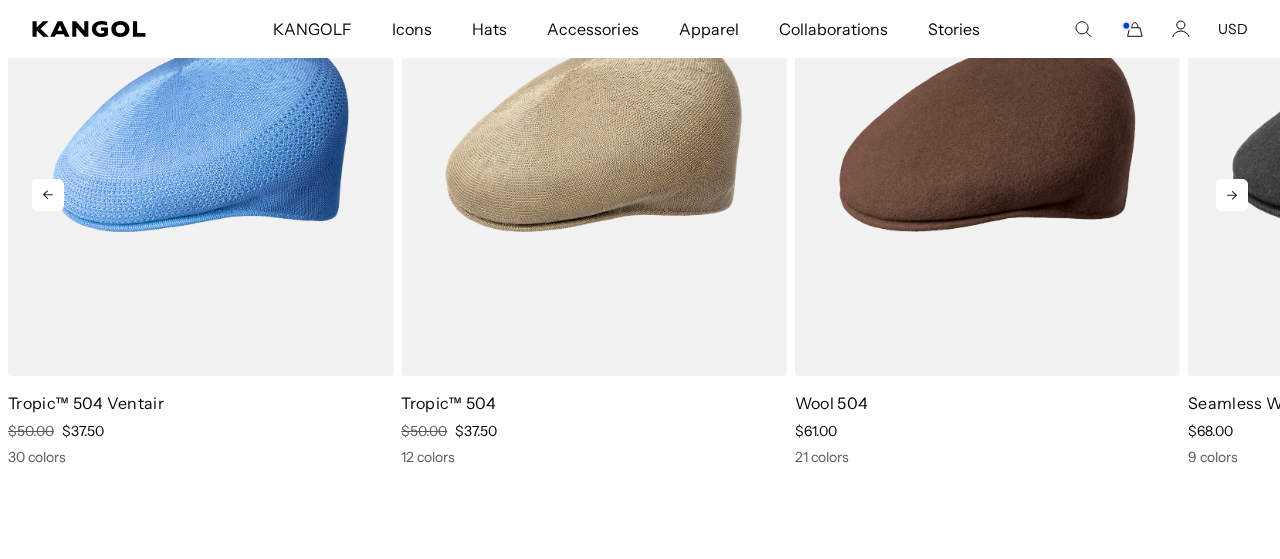 click 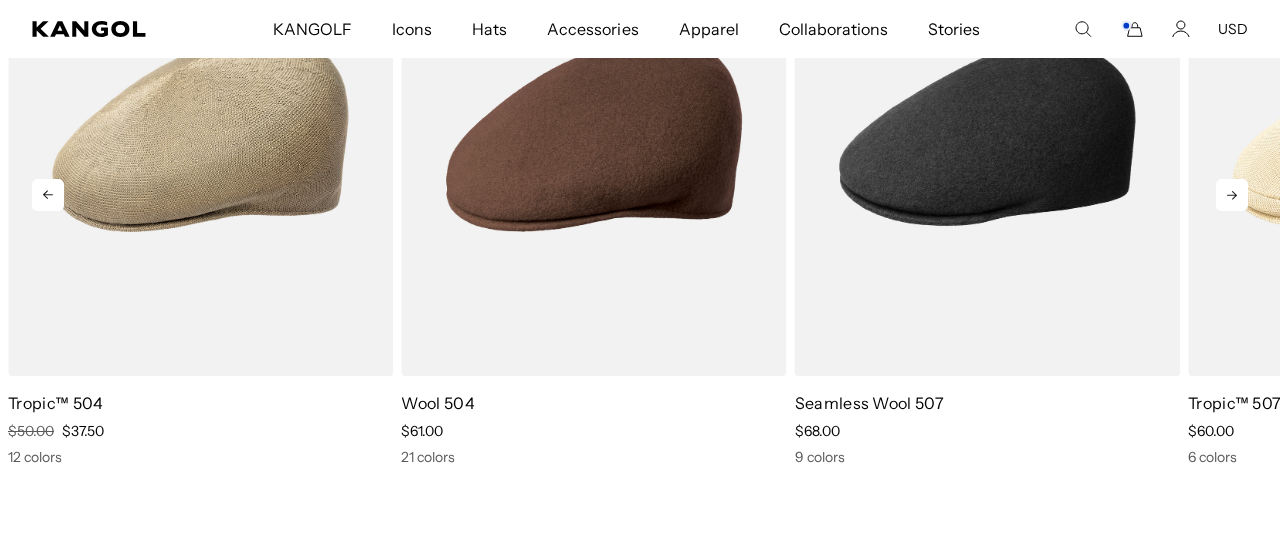 scroll, scrollTop: 0, scrollLeft: 0, axis: both 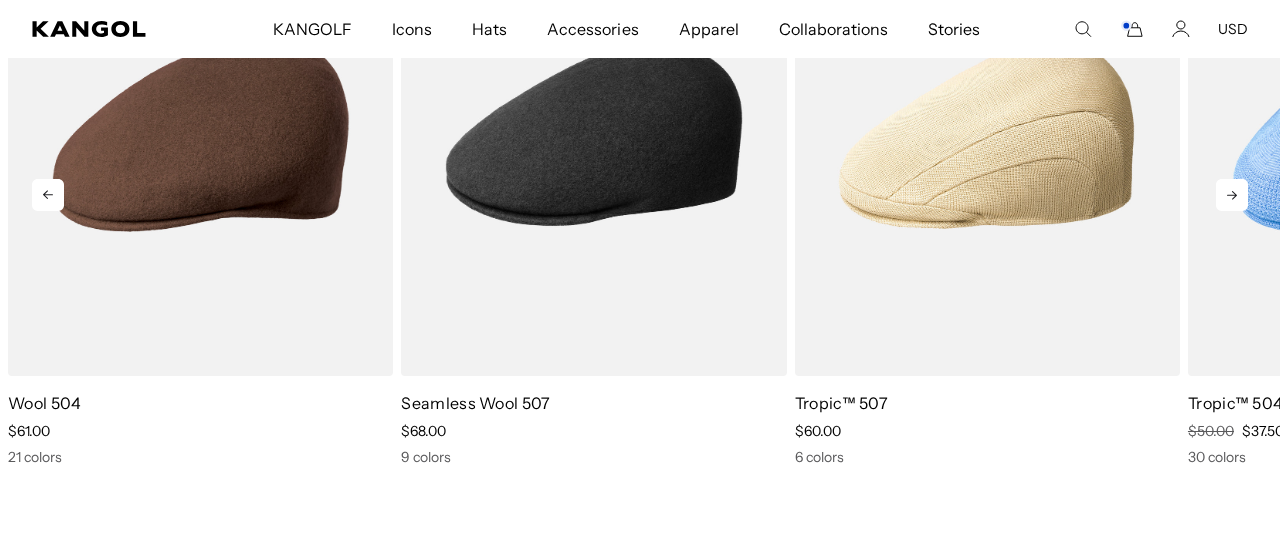 click 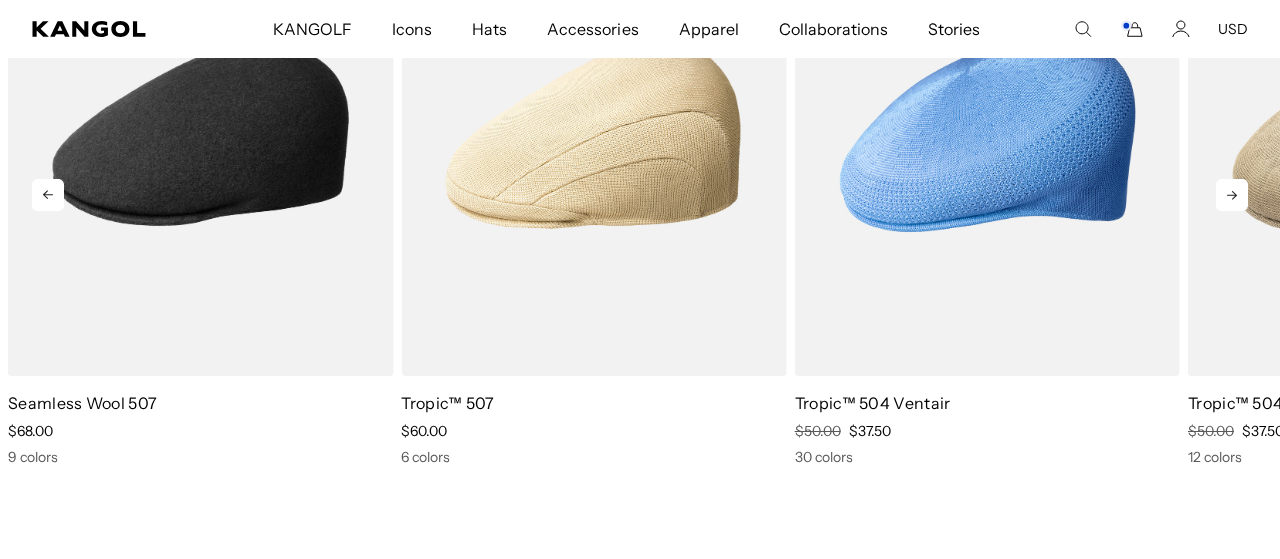 scroll, scrollTop: 0, scrollLeft: 412, axis: horizontal 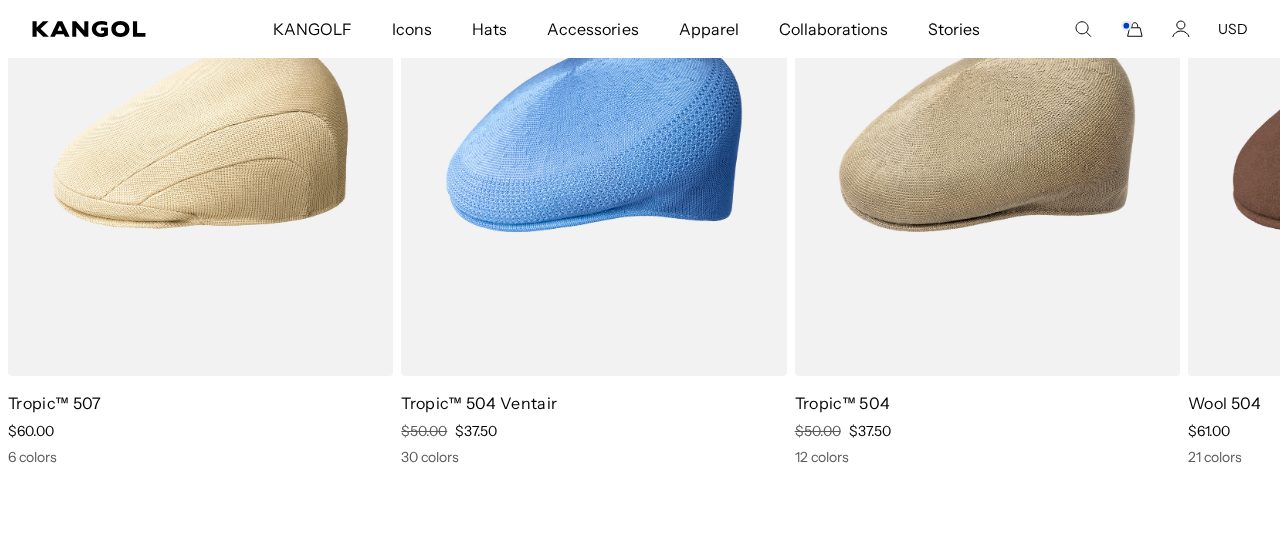 click 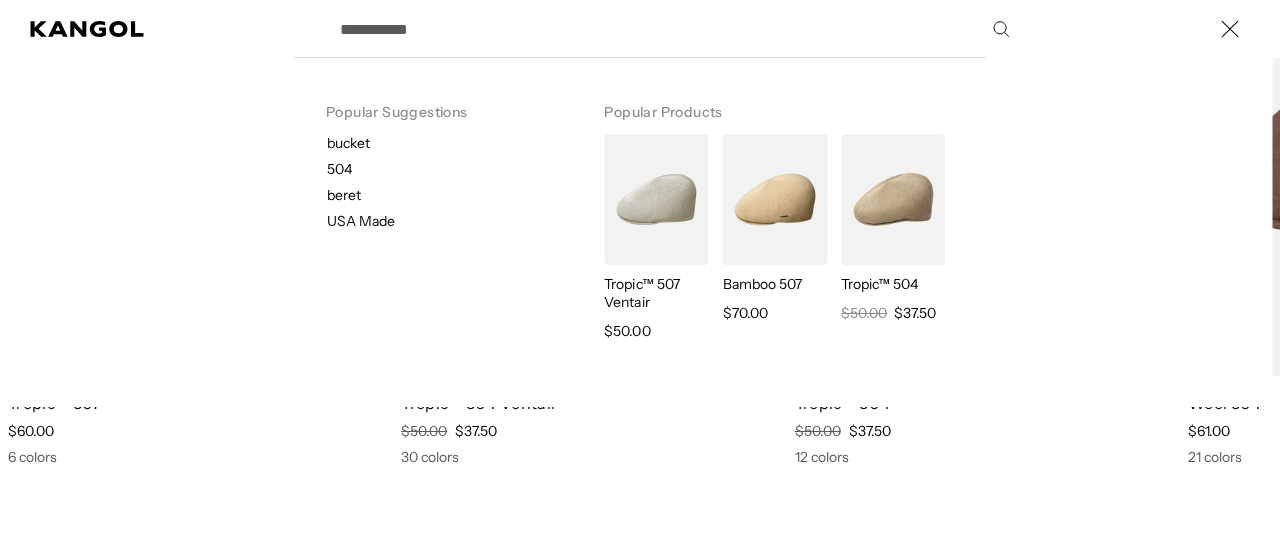 scroll, scrollTop: 0, scrollLeft: 0, axis: both 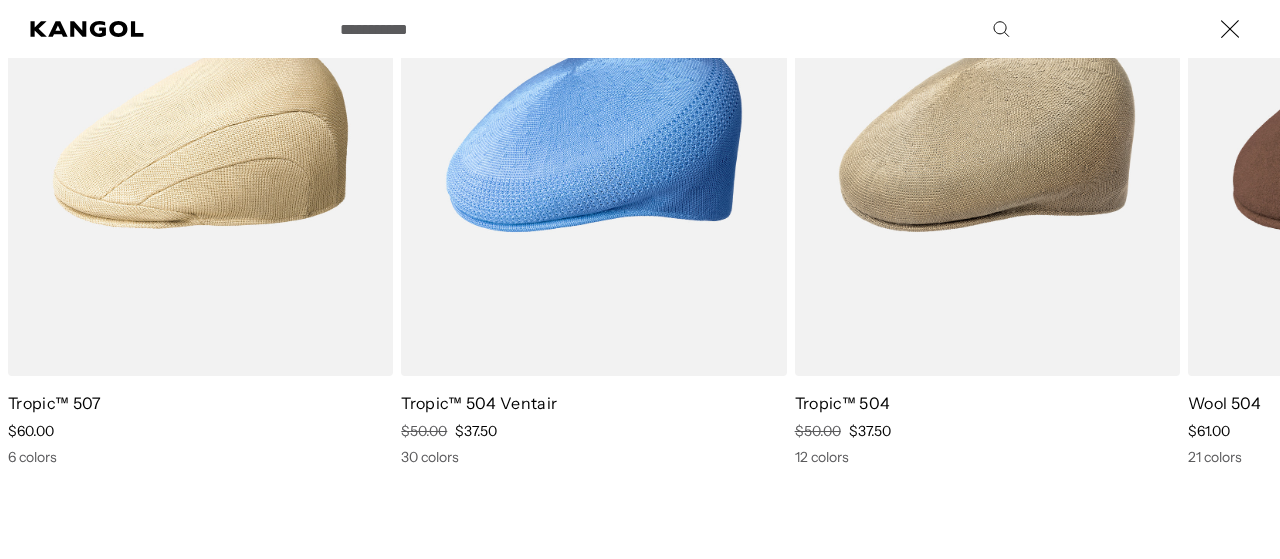 click 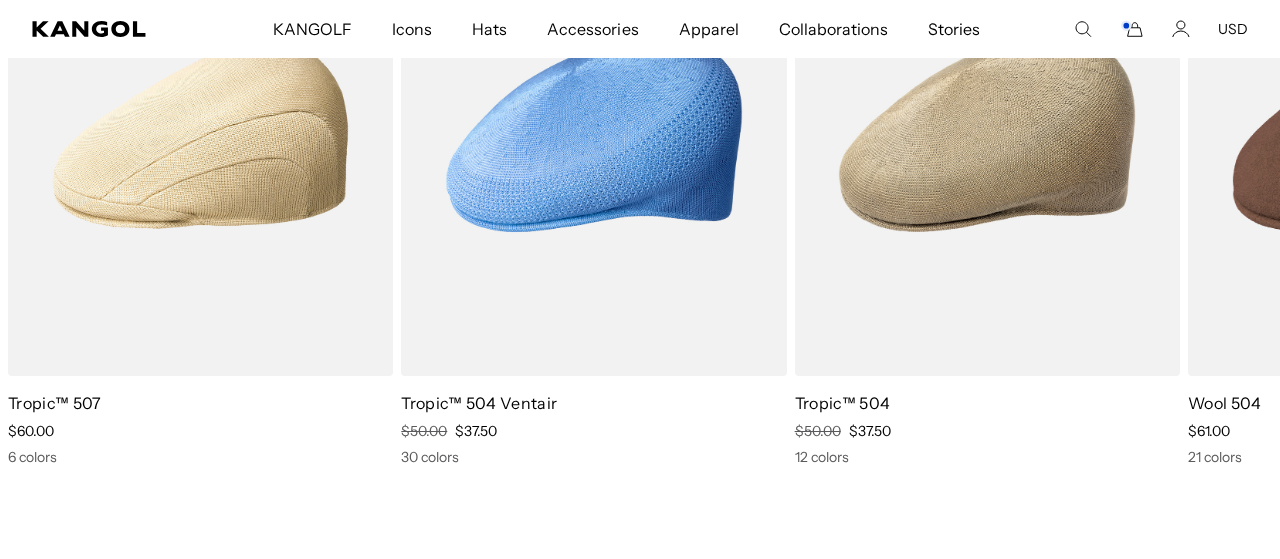 scroll, scrollTop: 0, scrollLeft: 412, axis: horizontal 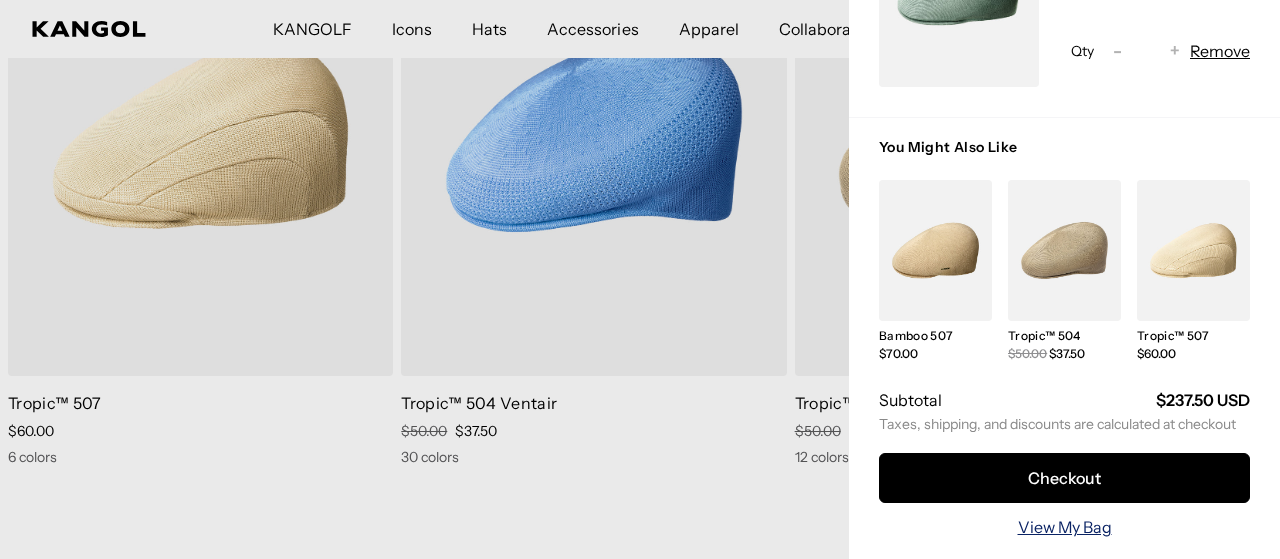 click on "View My Bag" at bounding box center [1065, 527] 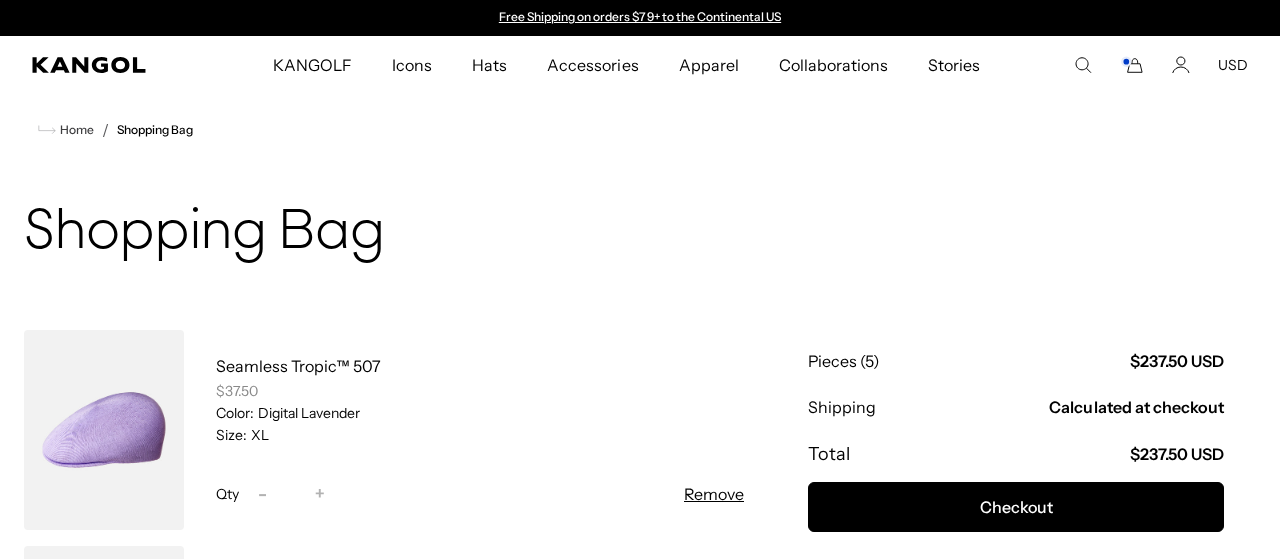 scroll, scrollTop: 0, scrollLeft: 0, axis: both 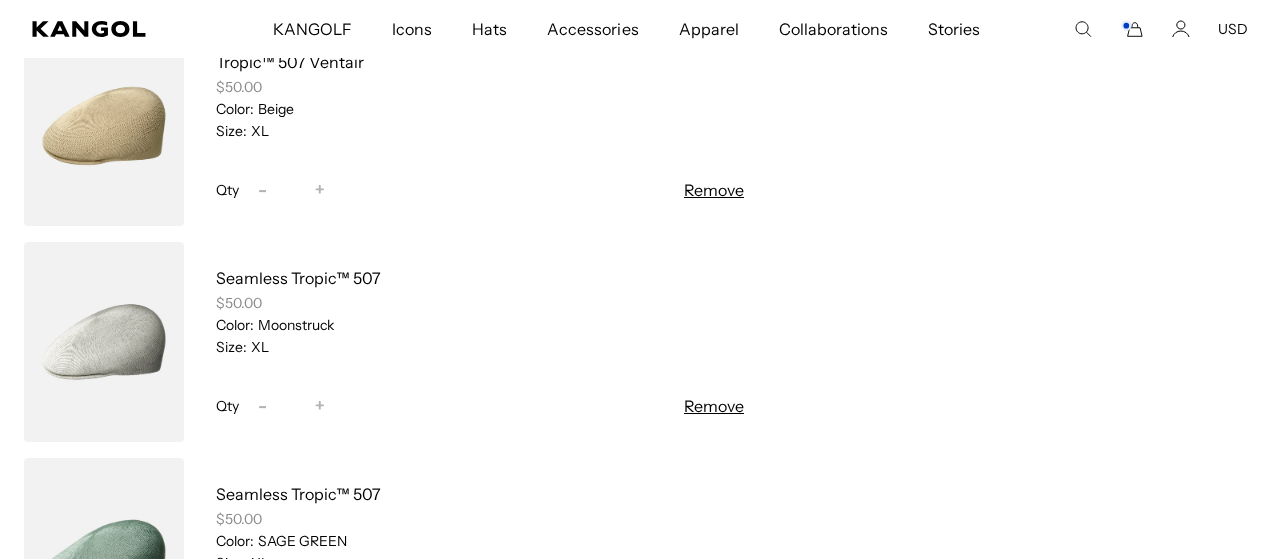click on "Decrease quantity for Seamless Tropic™ 507
-" at bounding box center (262, 406) 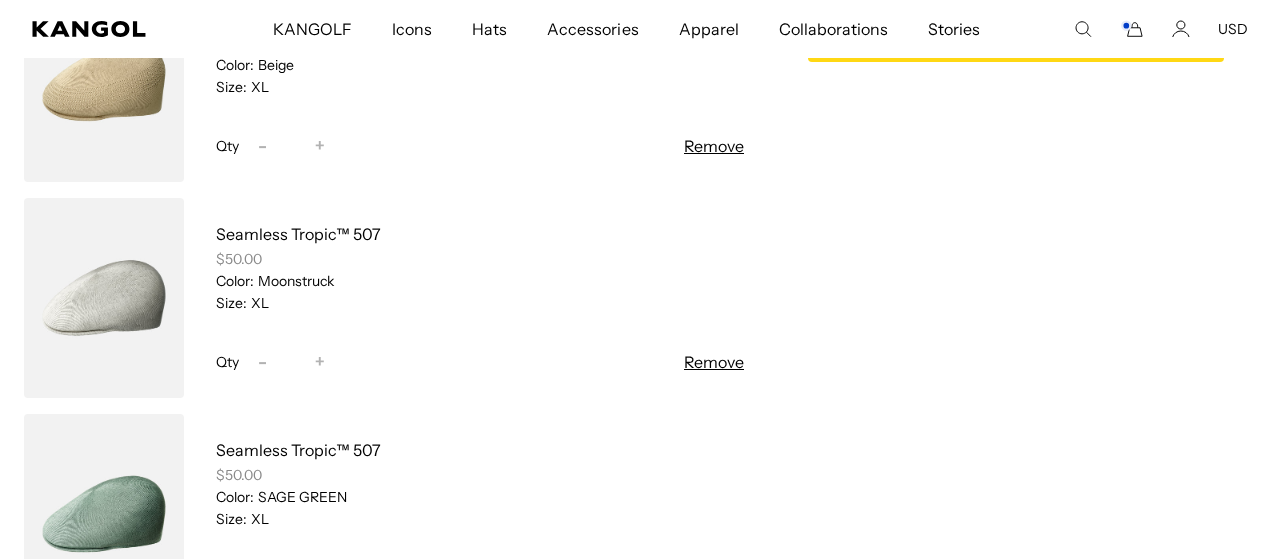 type 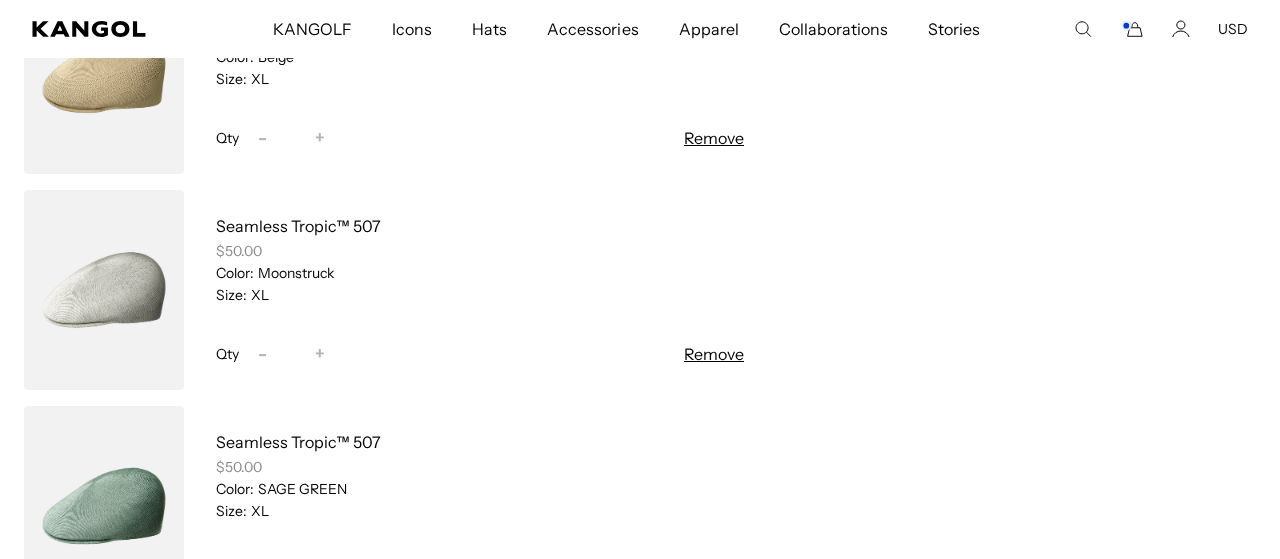 scroll, scrollTop: 520, scrollLeft: 0, axis: vertical 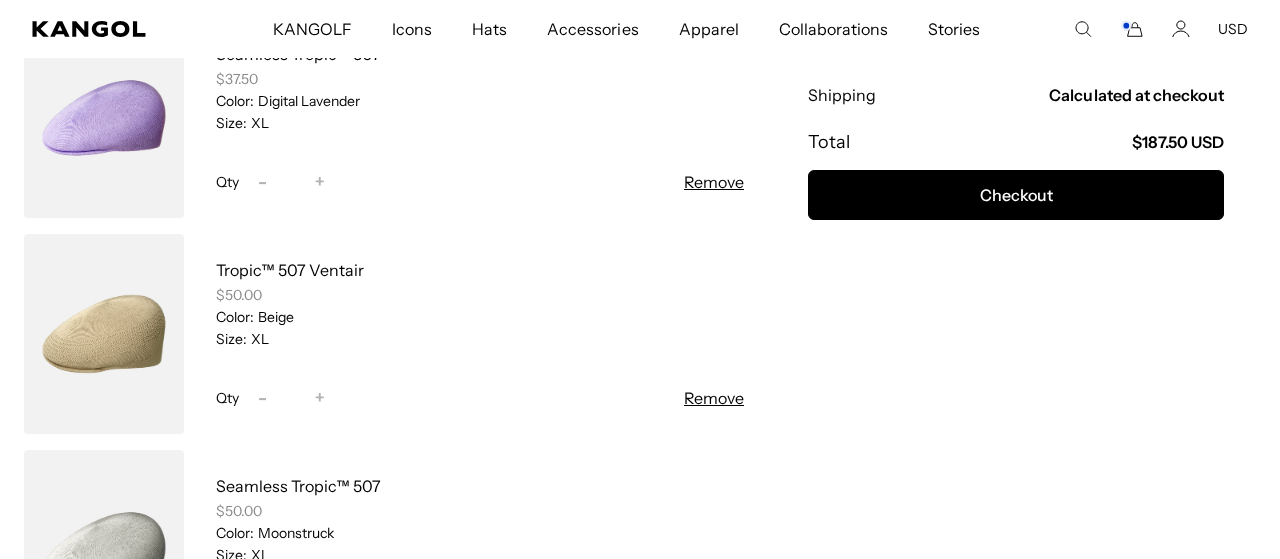 click on "Seamless Tropic™ 507
$37.50
Color:
Digital Lavender
Size:
XL
Qty
Decrease quantity for Seamless Tropic™ 507
-
*
Increase quantity for Seamless Tropic™ 507
+
Remove" at bounding box center [464, 118] 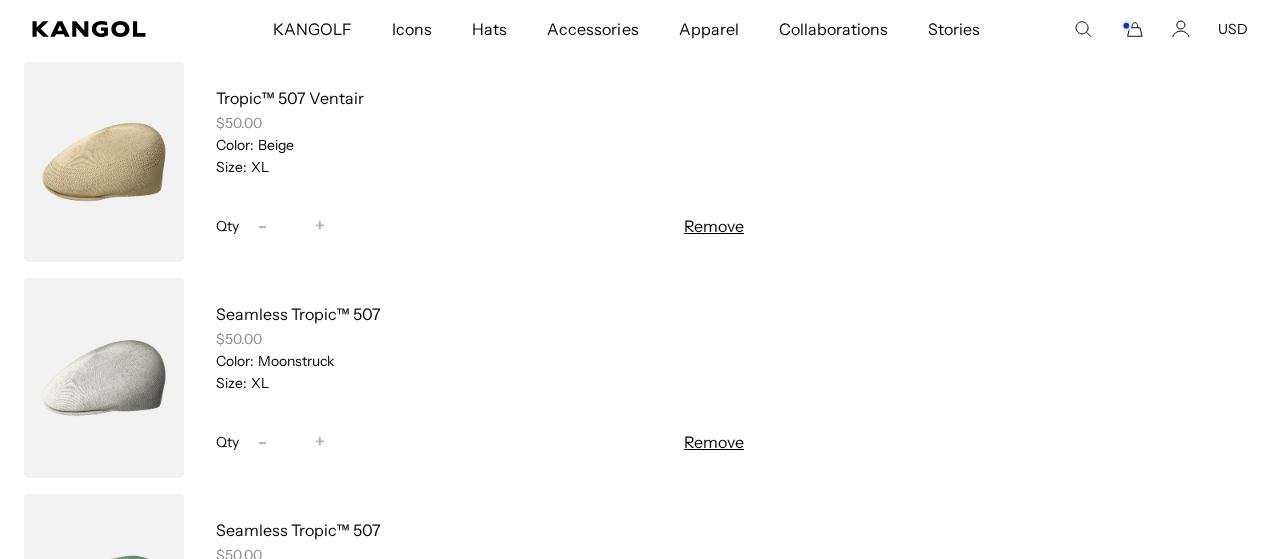scroll, scrollTop: 497, scrollLeft: 0, axis: vertical 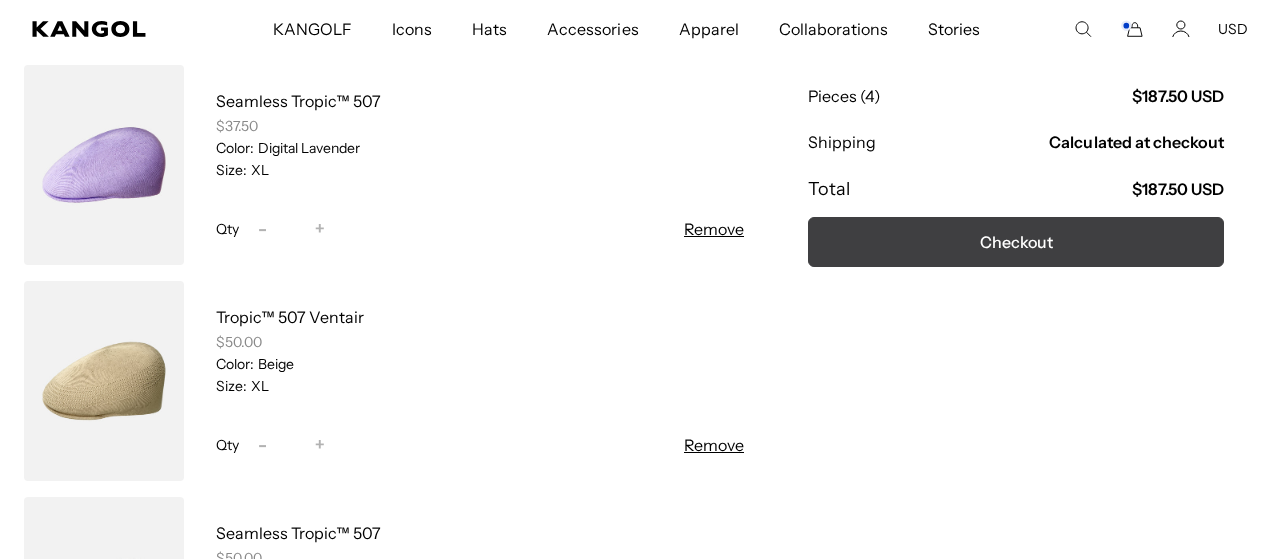 click on "Checkout" at bounding box center (1016, 242) 